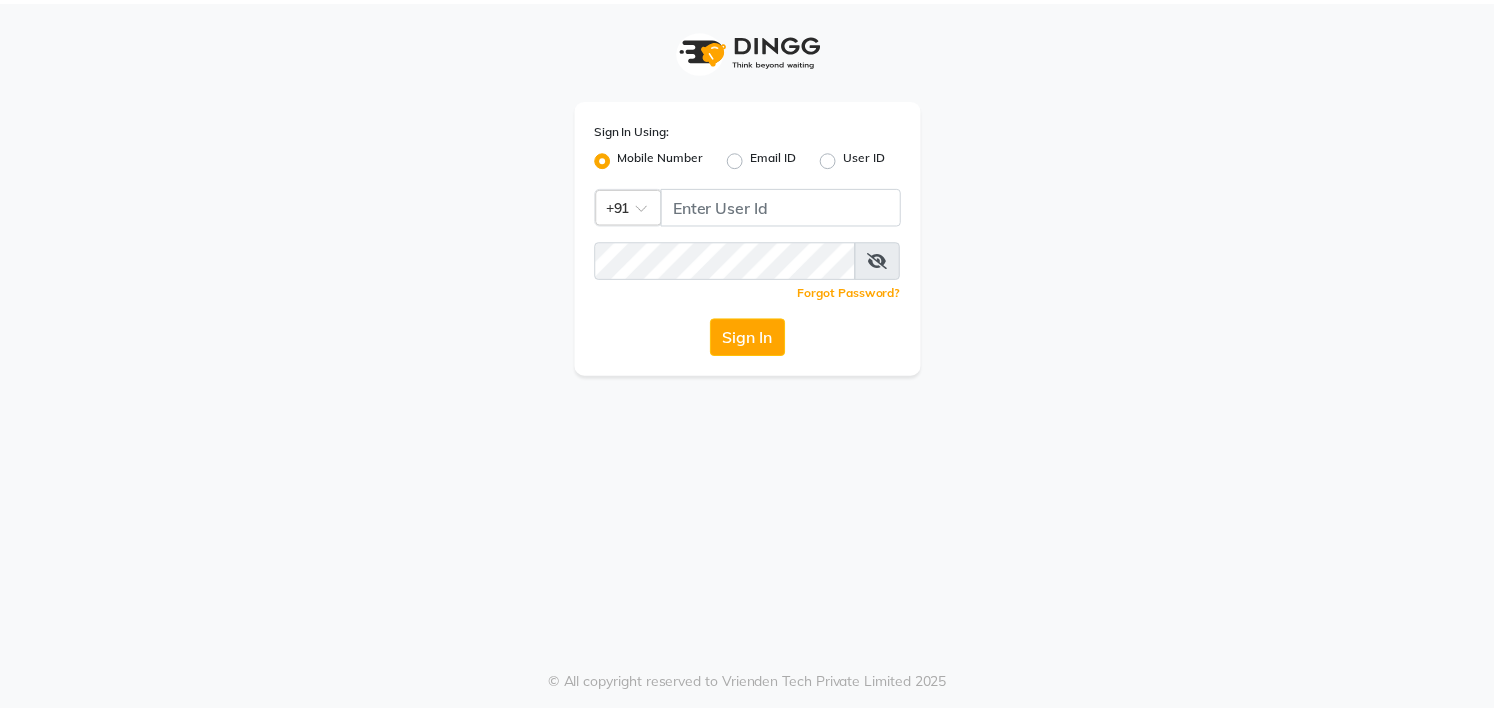 scroll, scrollTop: 0, scrollLeft: 0, axis: both 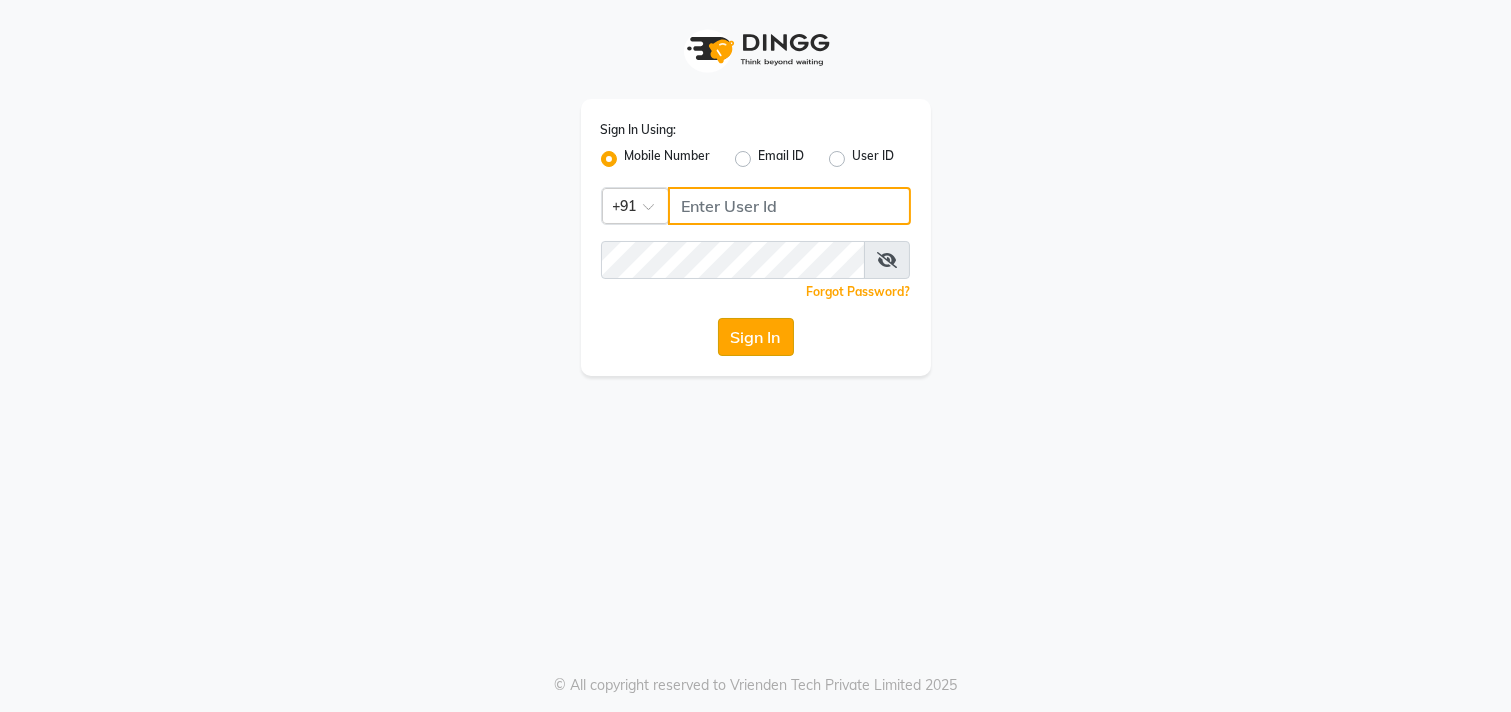 type on "[PHONE]" 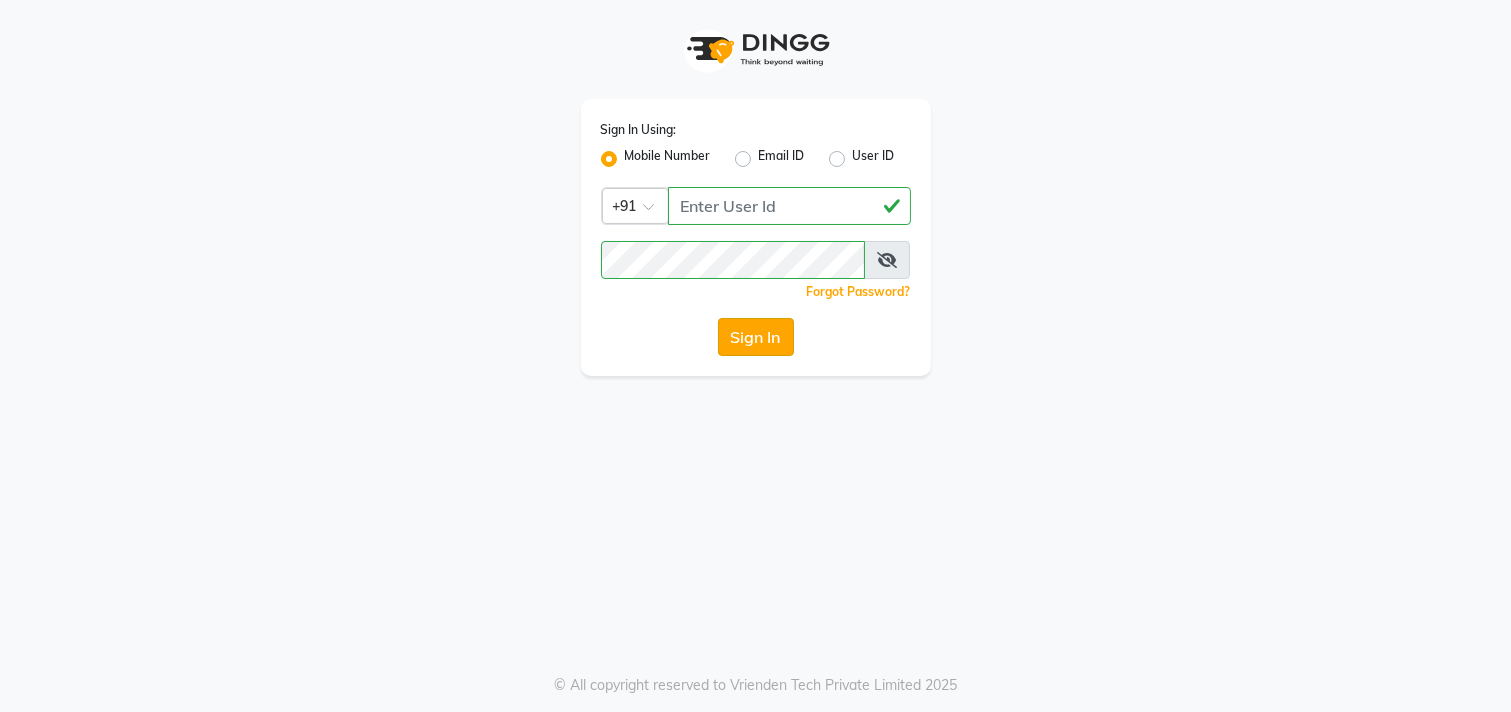 click on "Sign In" 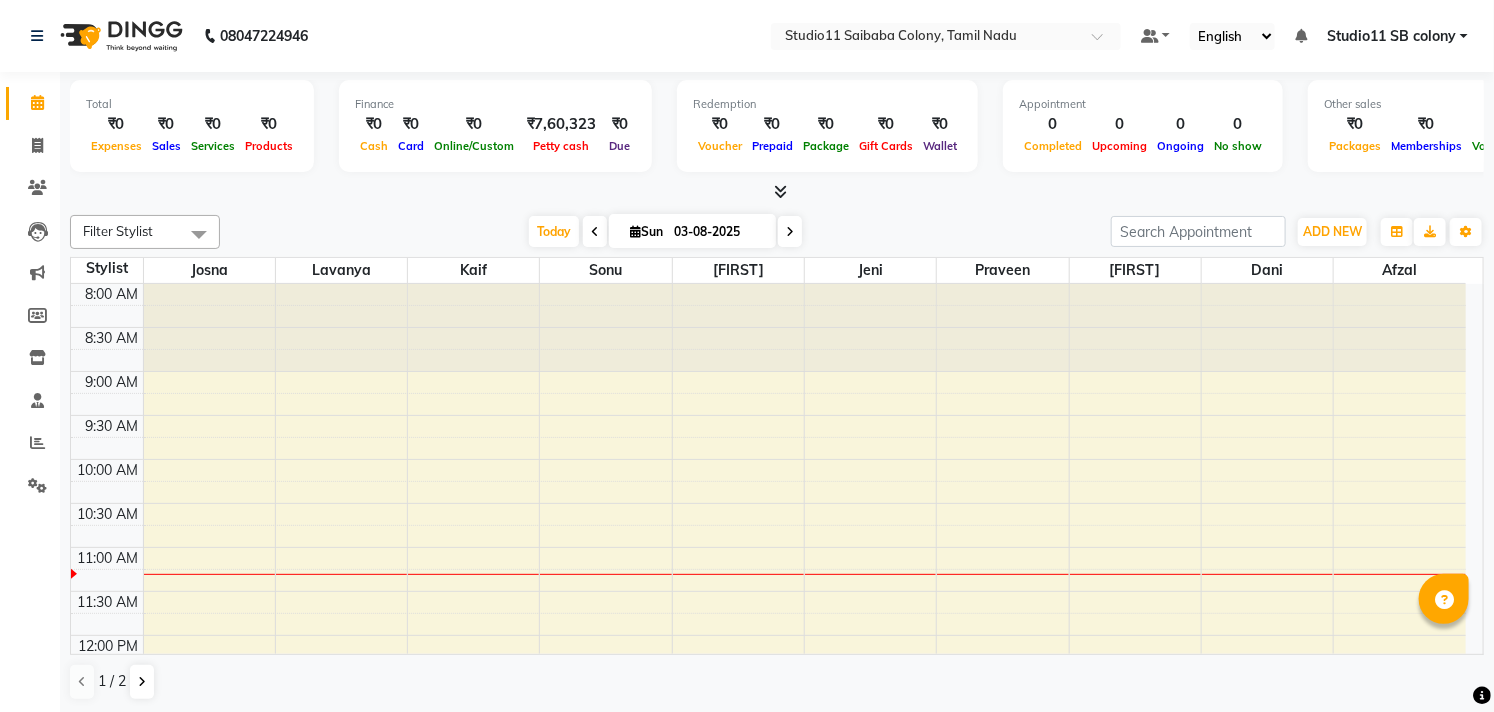 scroll, scrollTop: 0, scrollLeft: 0, axis: both 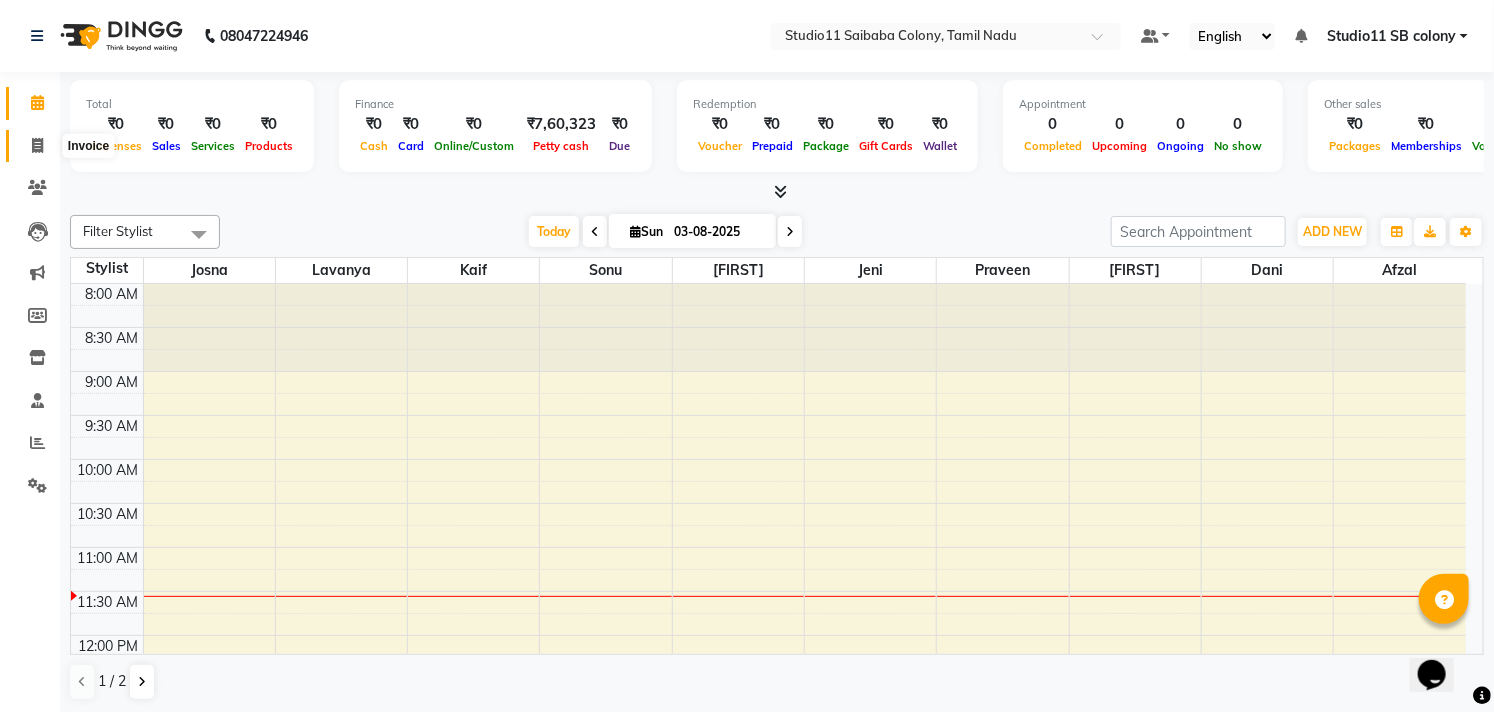 click 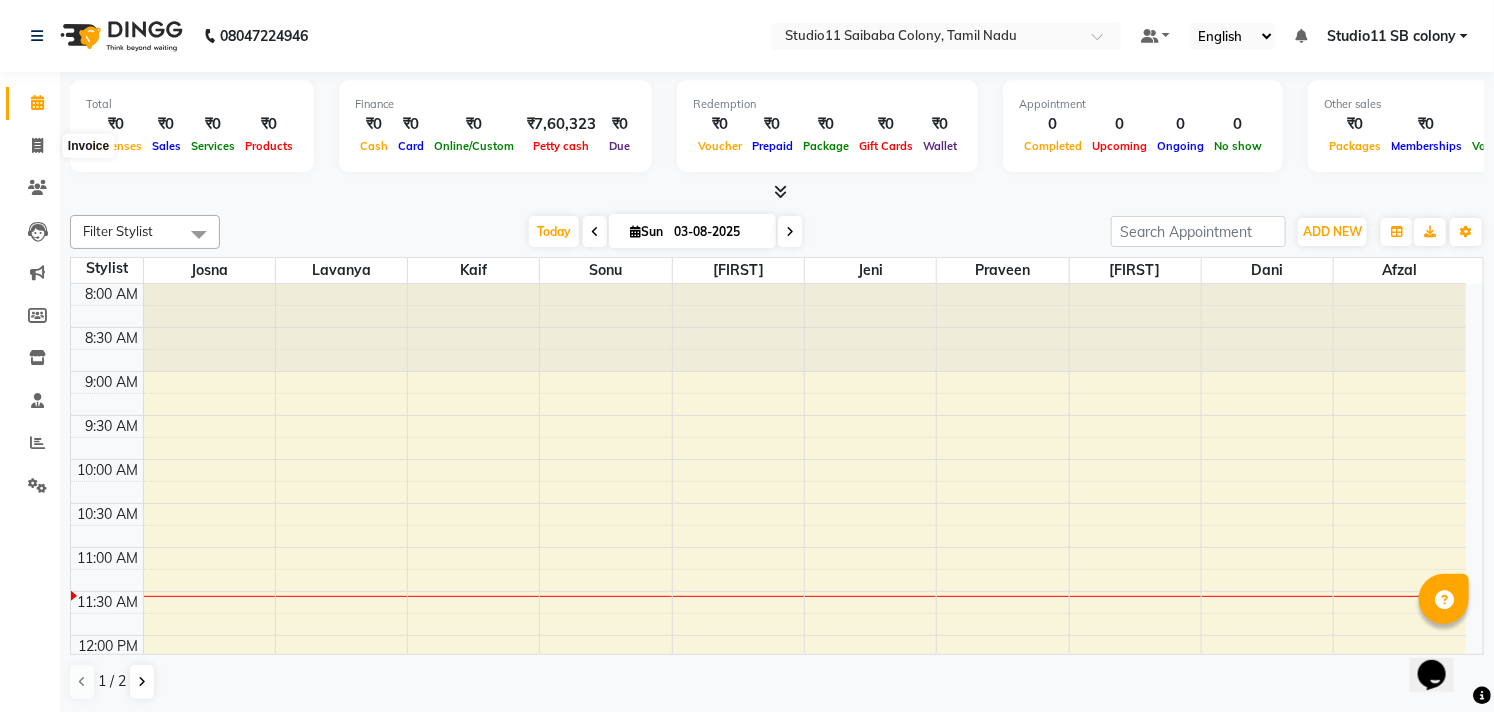 select on "7717" 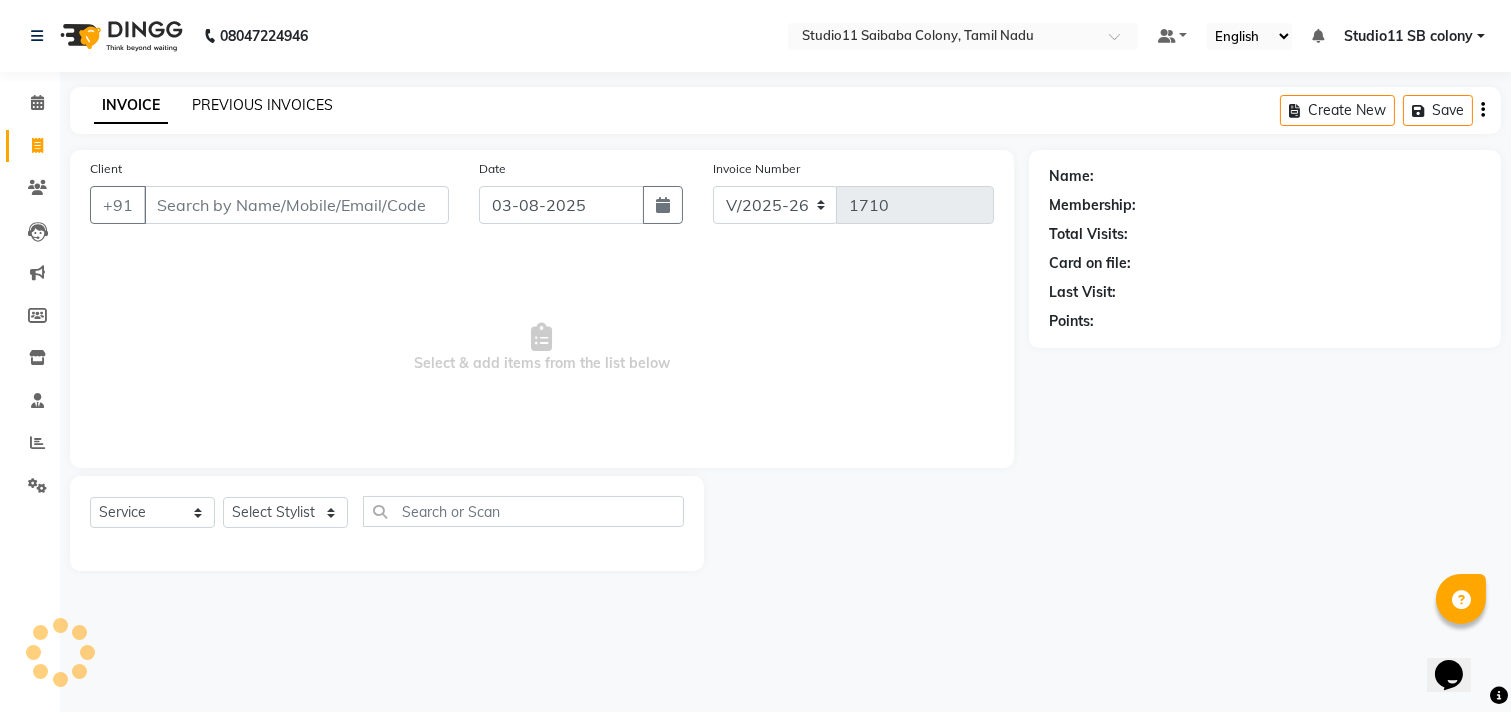 click on "PREVIOUS INVOICES" 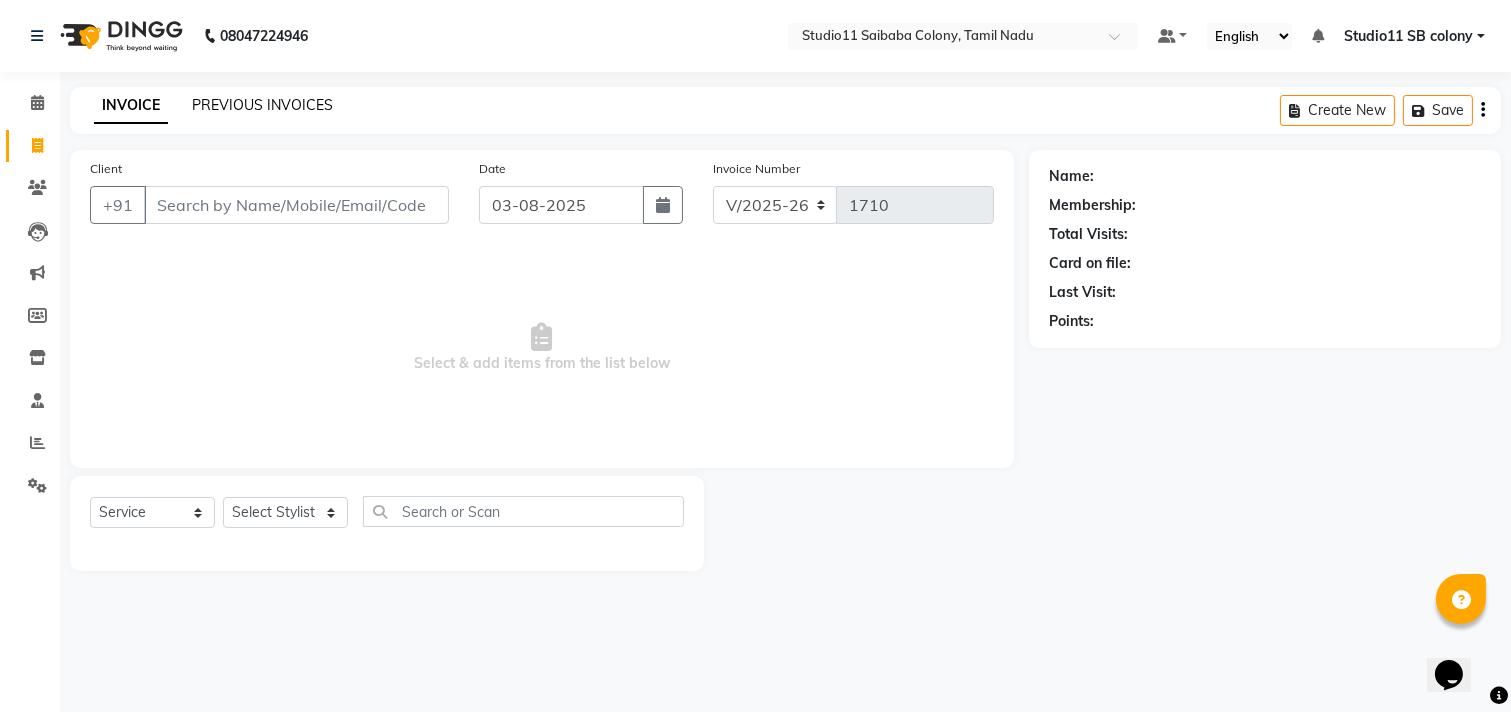 click on "PREVIOUS INVOICES" 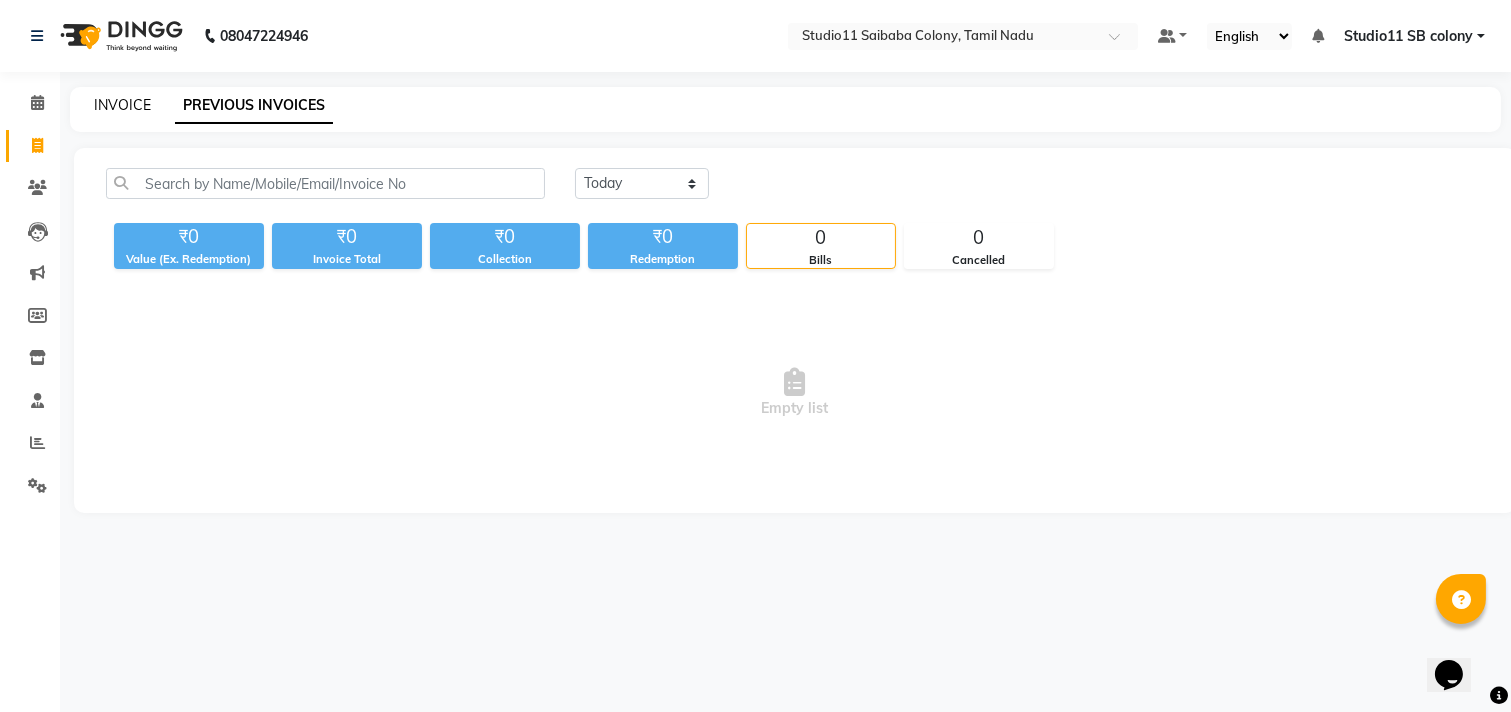 click on "INVOICE" 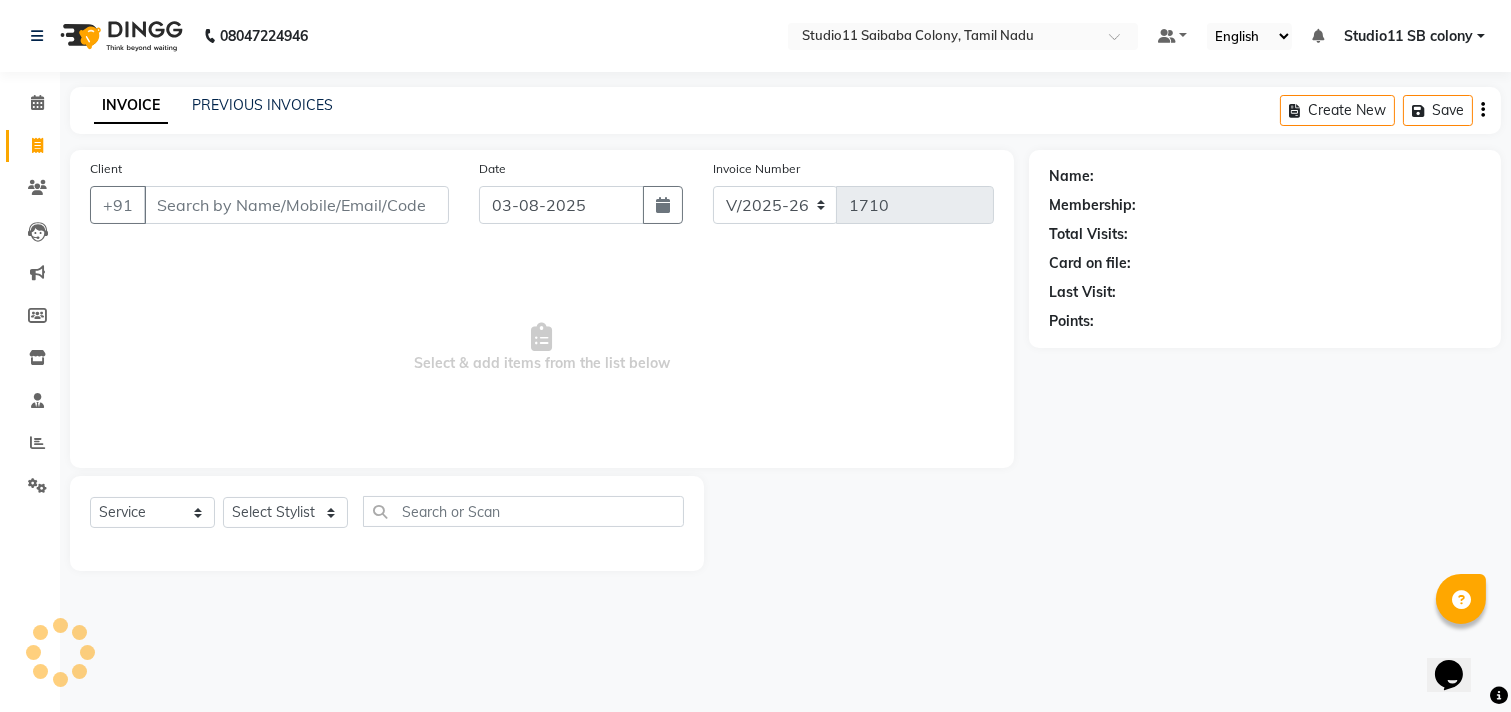 click on "INVOICE PREVIOUS INVOICES" 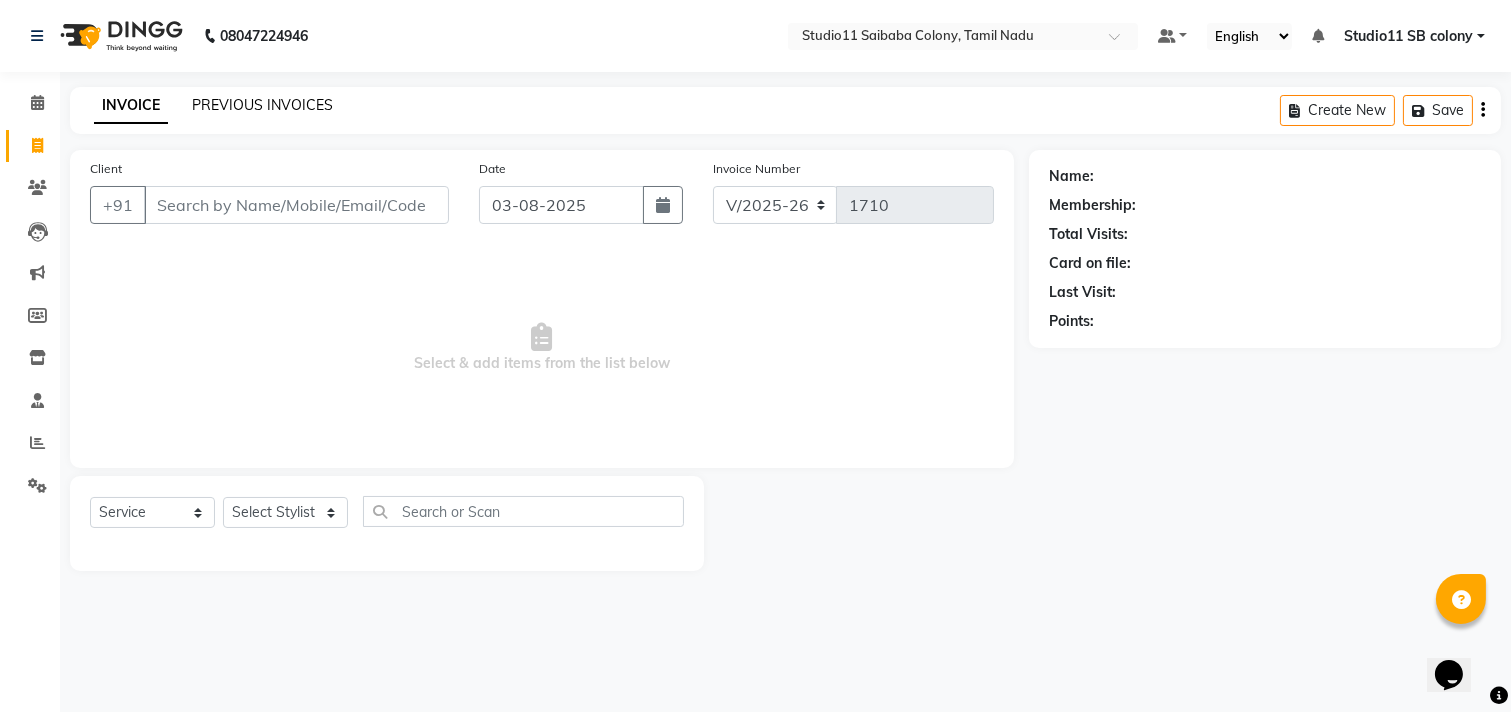 click on "PREVIOUS INVOICES" 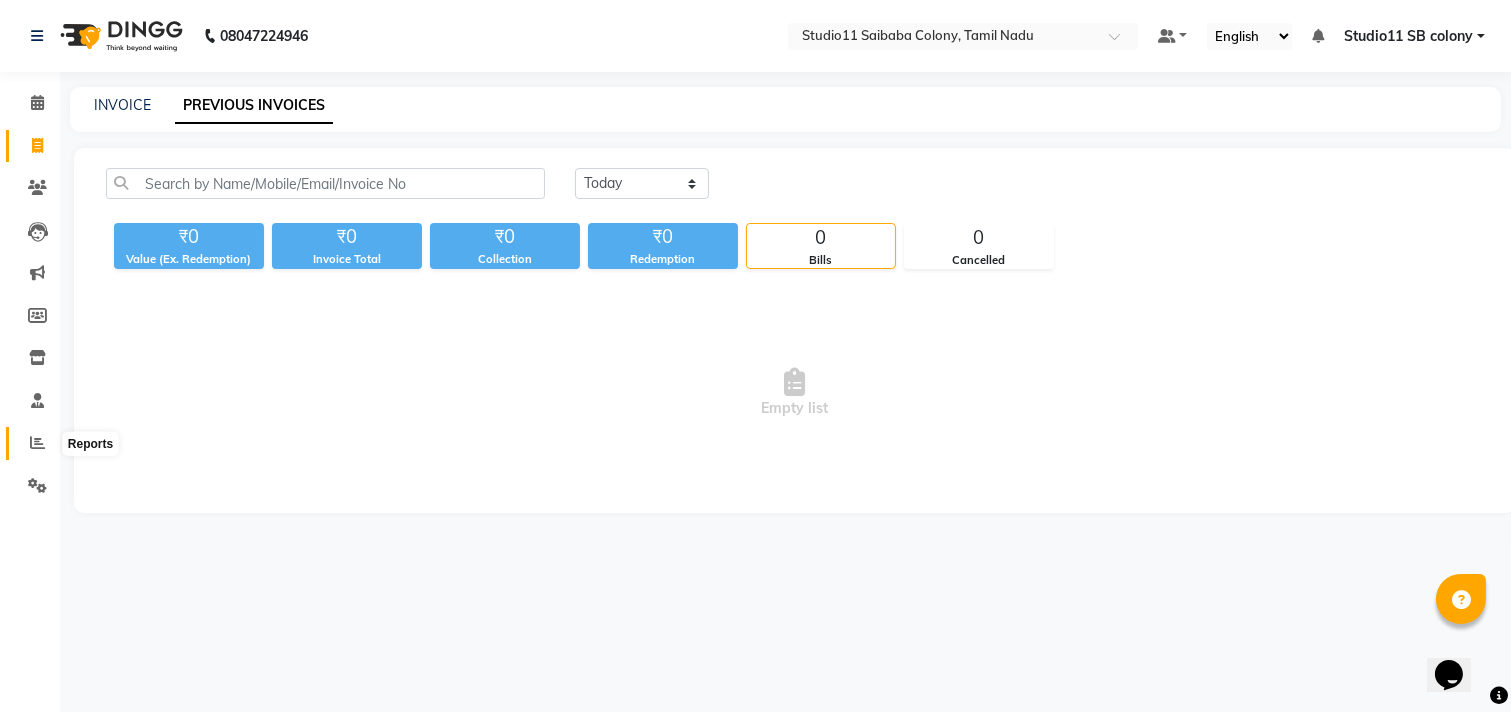 click 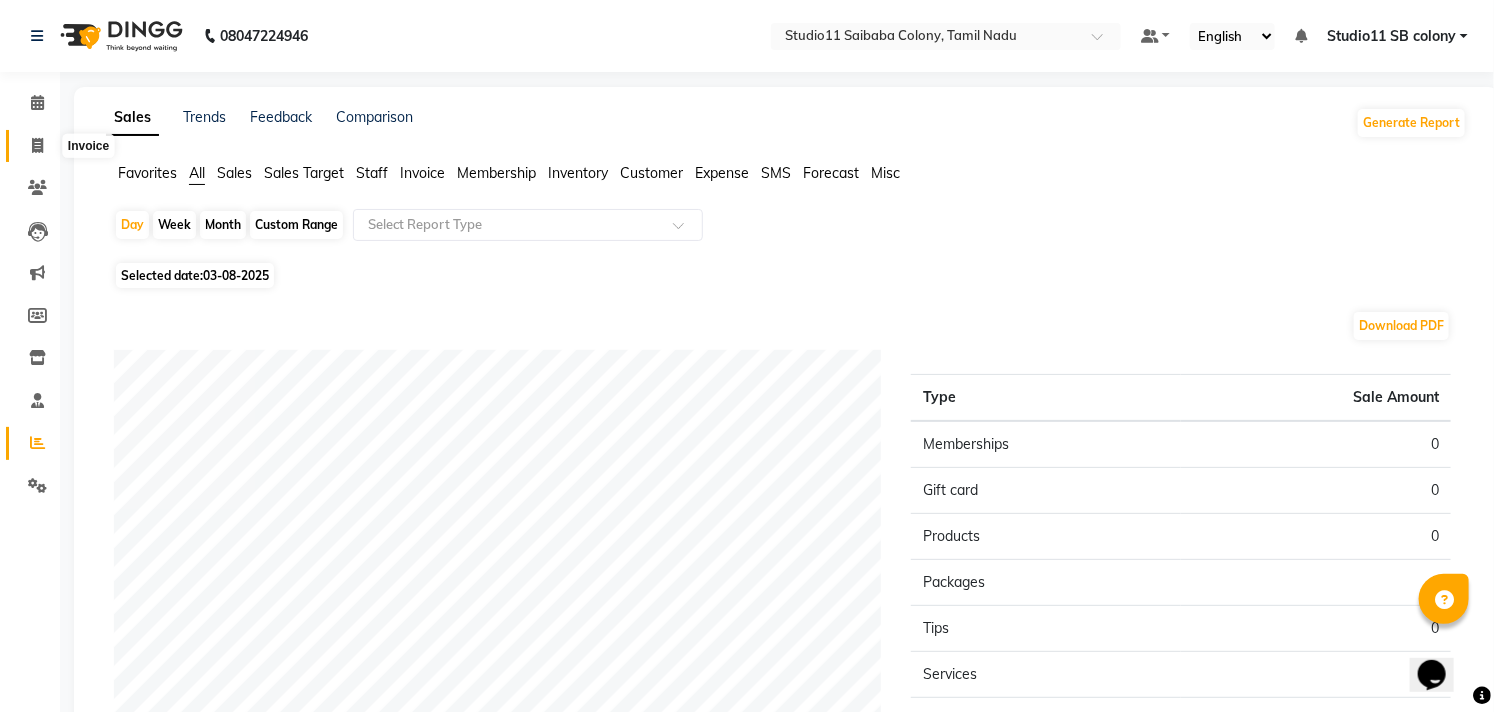 click 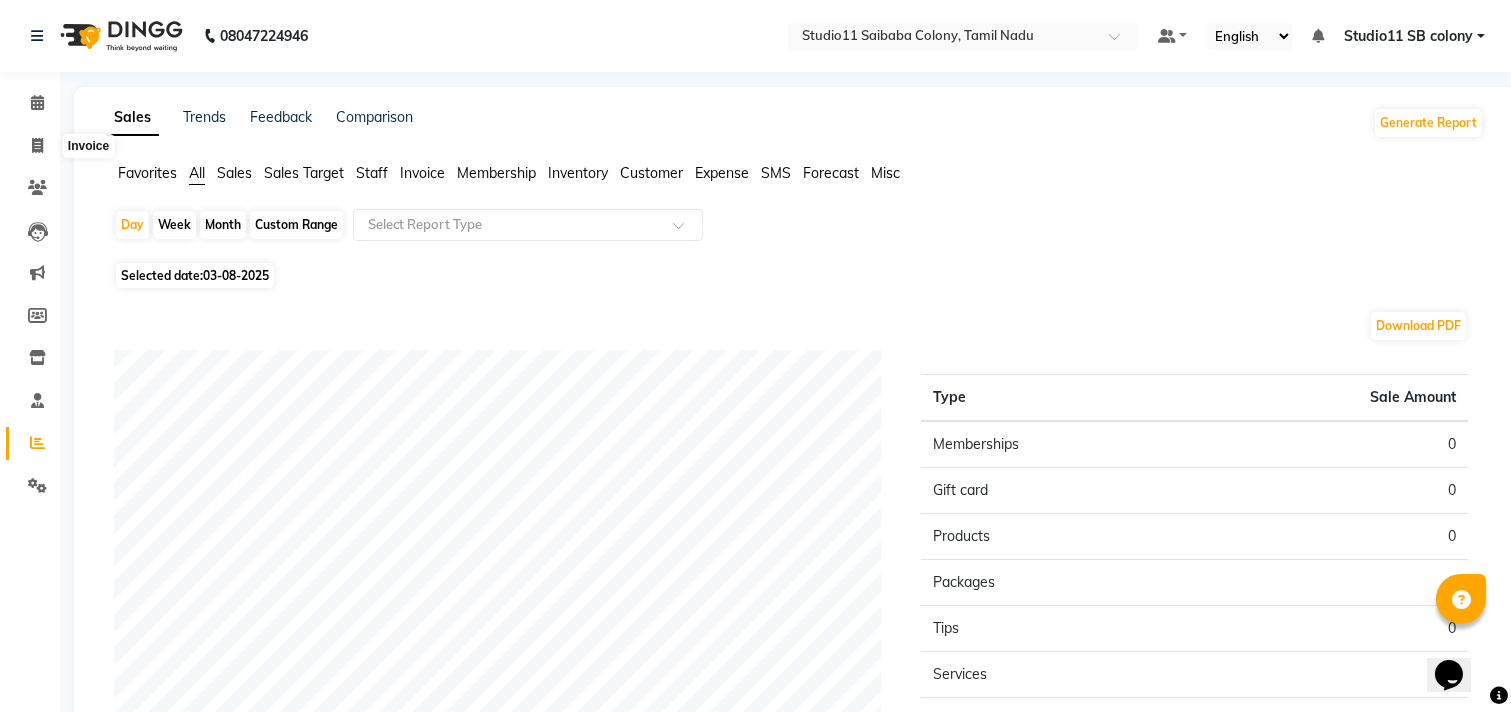 select on "7717" 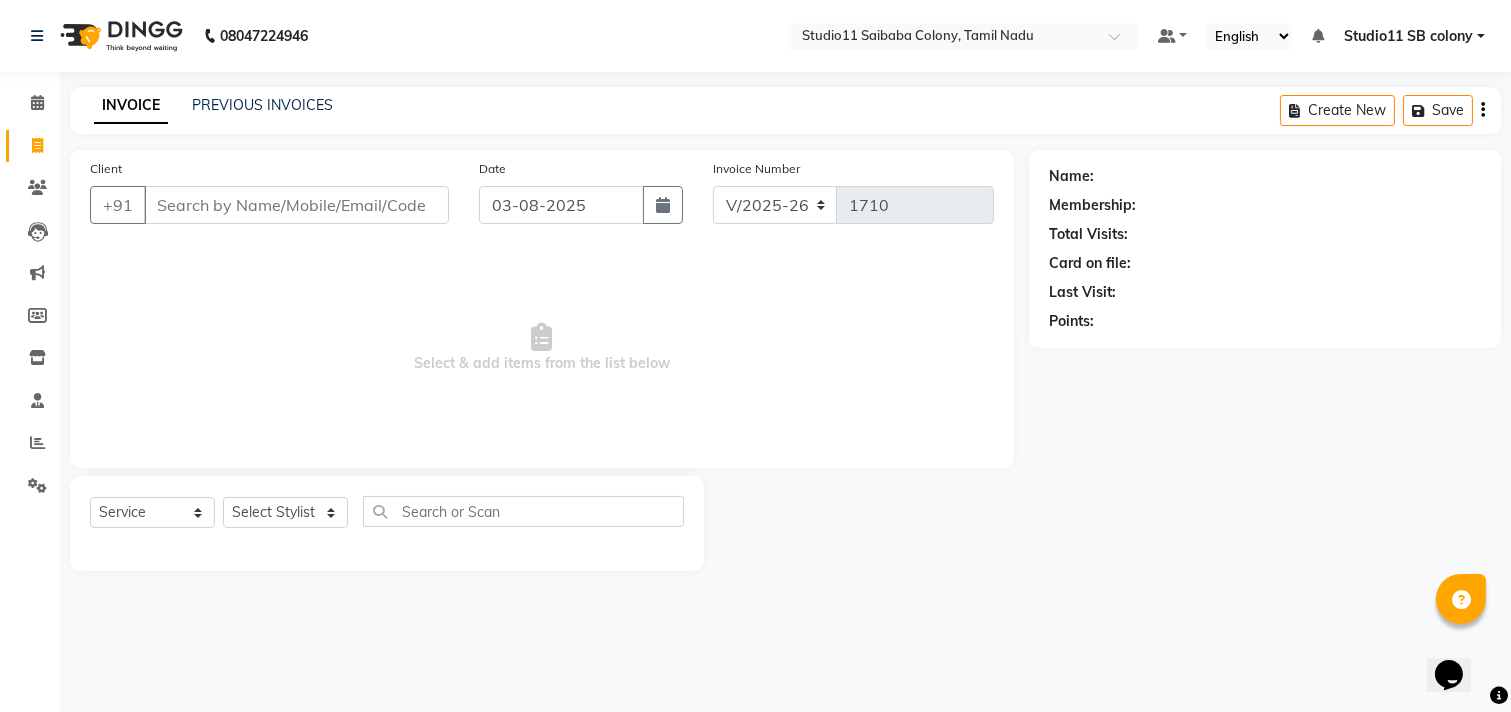 click on "[PHONE] Select Location × Studio11 Saibaba Colony, [STATE] Default Panel My Panel English ENGLISH Español العربية मराठी हिंदी ગુજરાતી தமிழ் 中文 Notifications nothing to show Studio11 SB colony Manage Profile Change Password Sign out Version:3.15.11 ☀ Studio11 saibaba colony, [STATE] Calendar Invoice Clients Leads Marketing Members Inventory Staff Reports Settings Completed InProgress Upcoming Dropped Tentative Check-In Confirm Bookings Generate Report Segments Page Builder INVOICE PREVIOUS INVOICES Create New Save Client +[PHONE] Date 03-08-2025 Invoice Number V/2025 V/2025-26 1710 Select & add items from the list below Select Service Product Membership Package Voucher Prepaid Gift Card Select Stylist Afzal Akbar Dani Jeni Josna kaif lavanya manimekalai Praveen Sonu Studio11 SB colony Tahir tamil Name: Membership: Total Visits: Card on file: Last Visit: Points:" at bounding box center [755, 356] 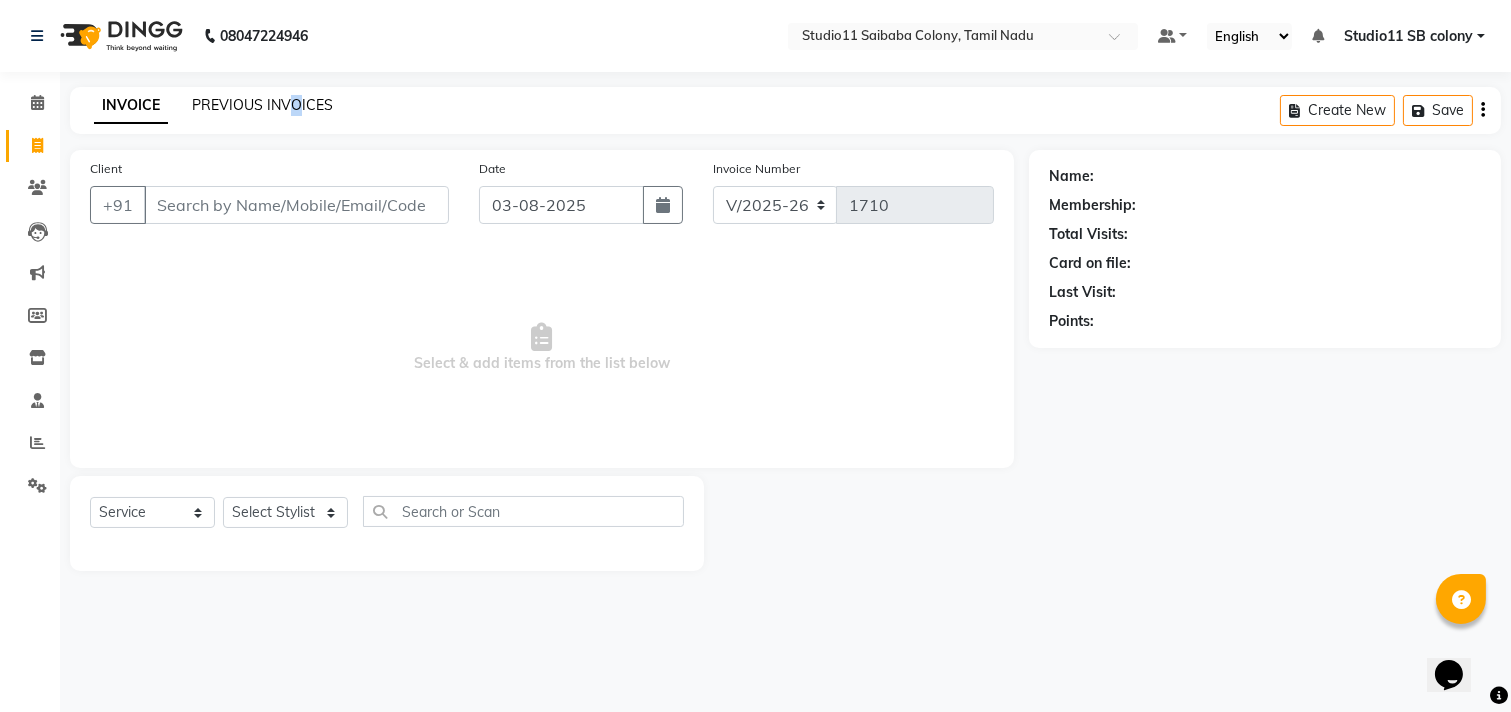 click on "PREVIOUS INVOICES" 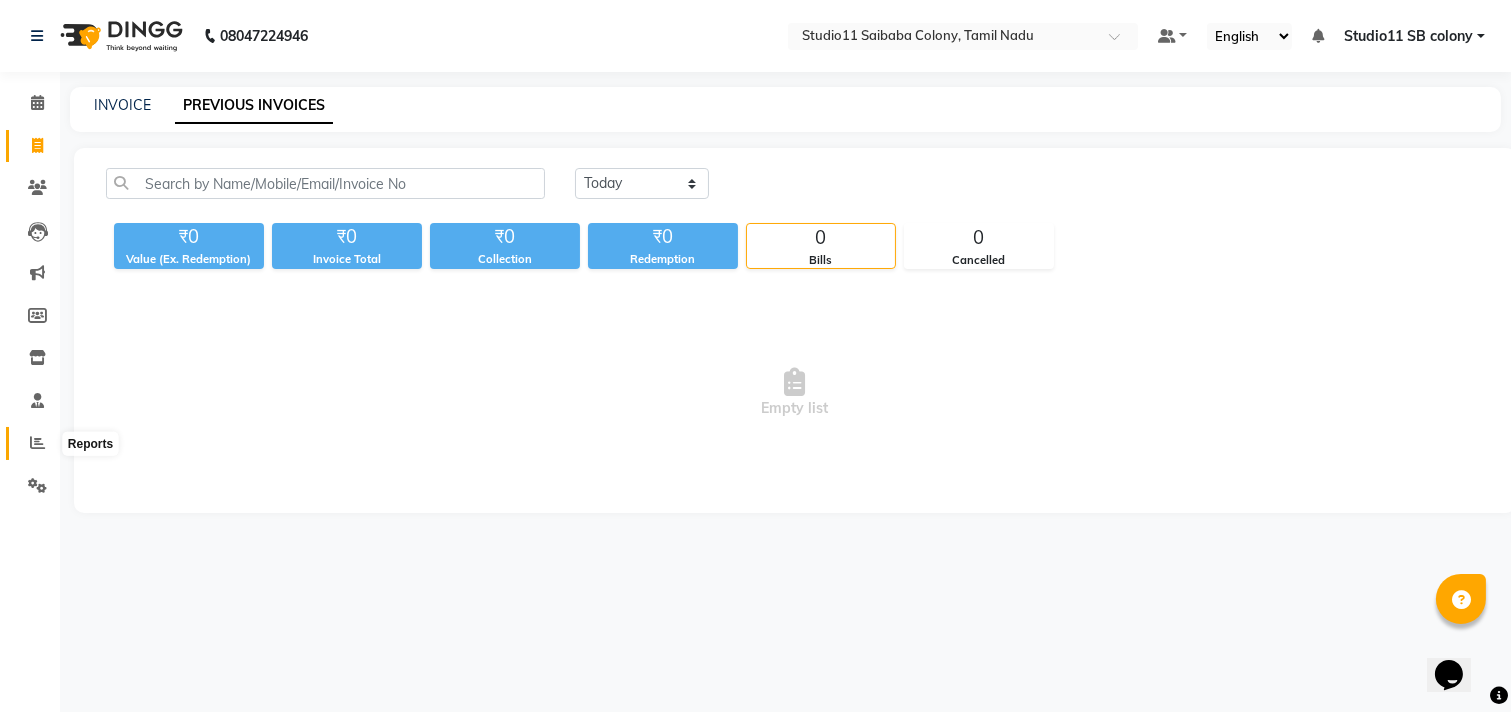 click 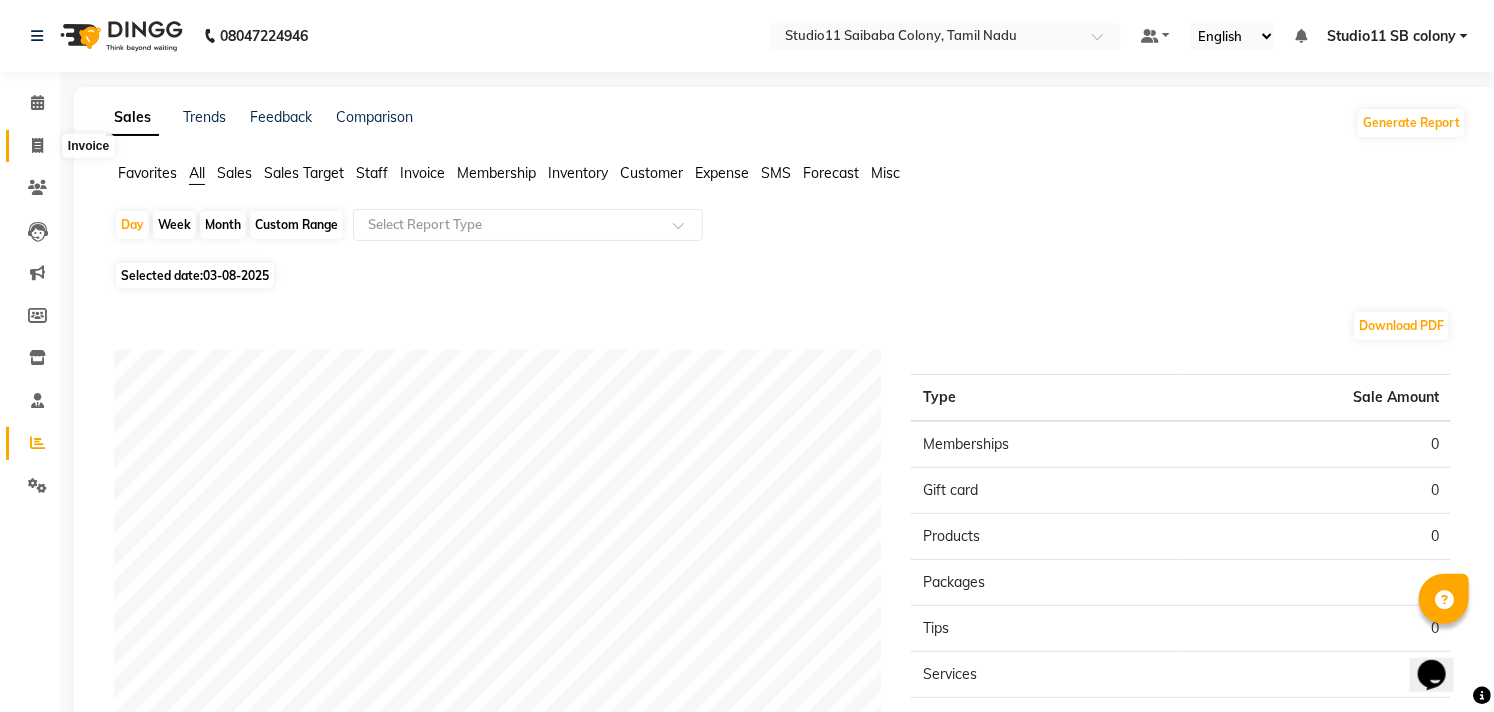 click 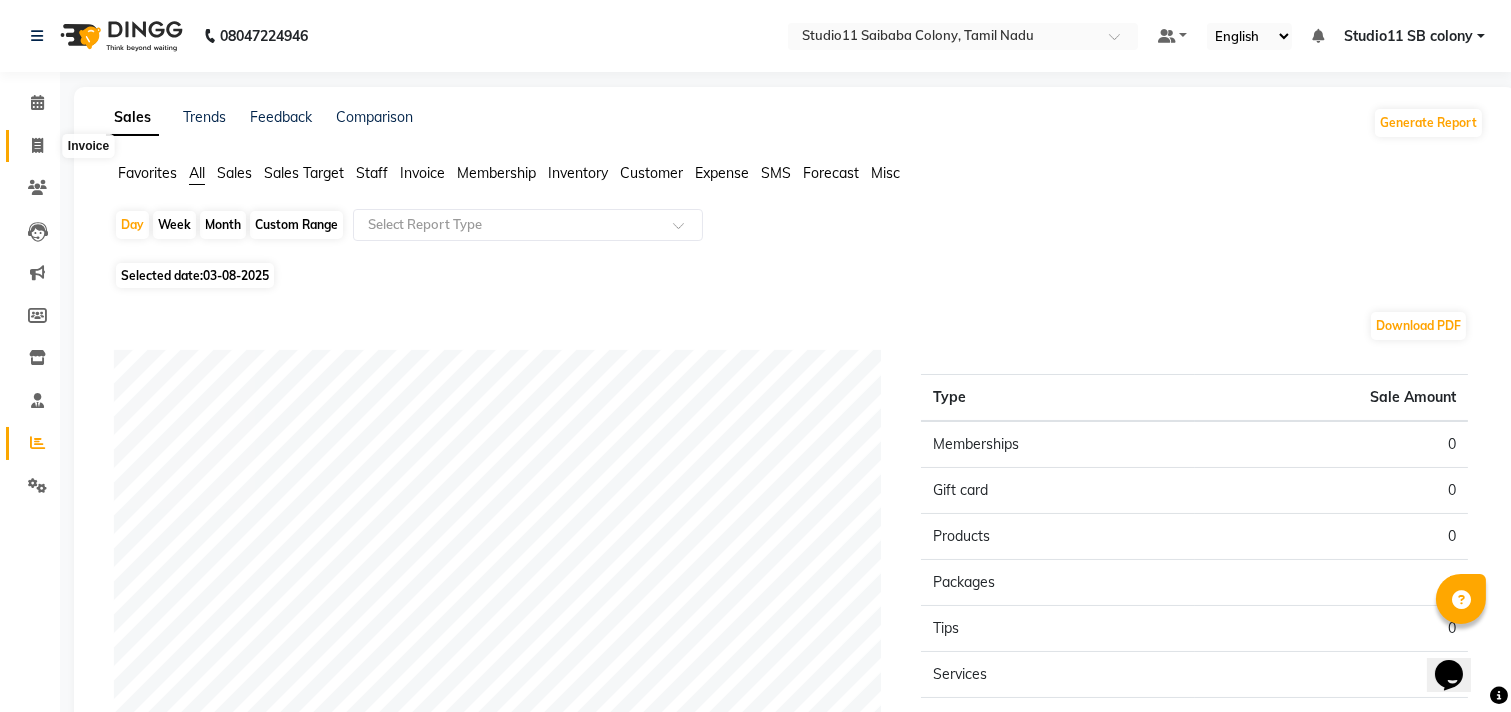 select on "service" 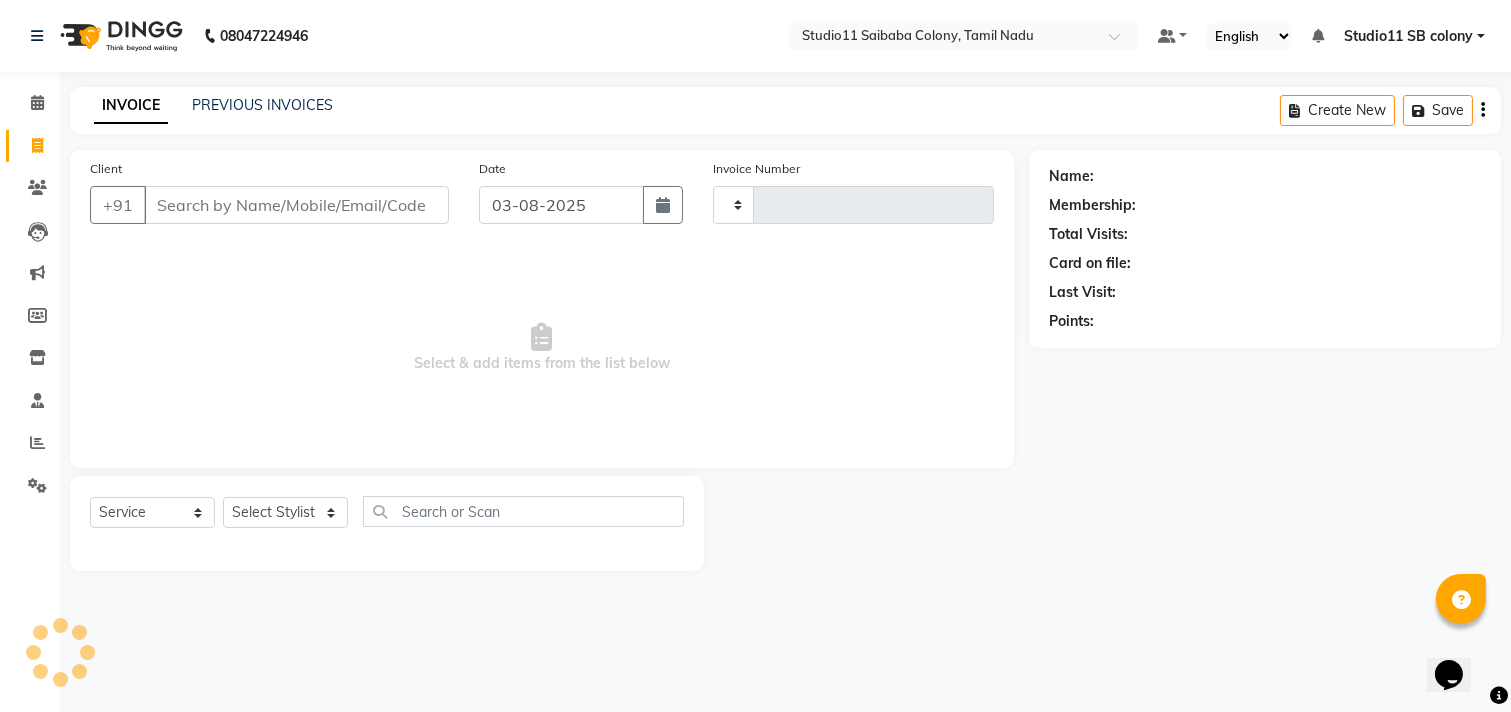 type on "1710" 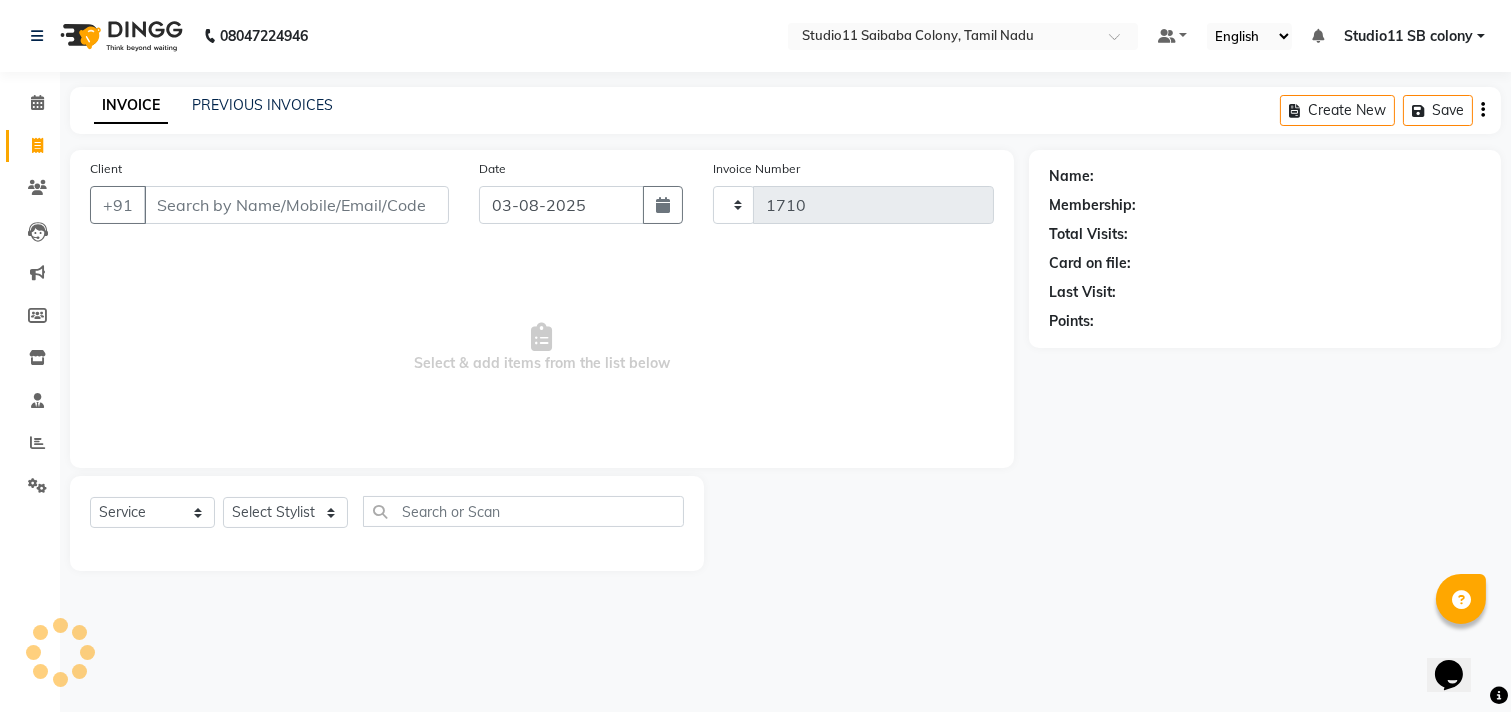 select on "7717" 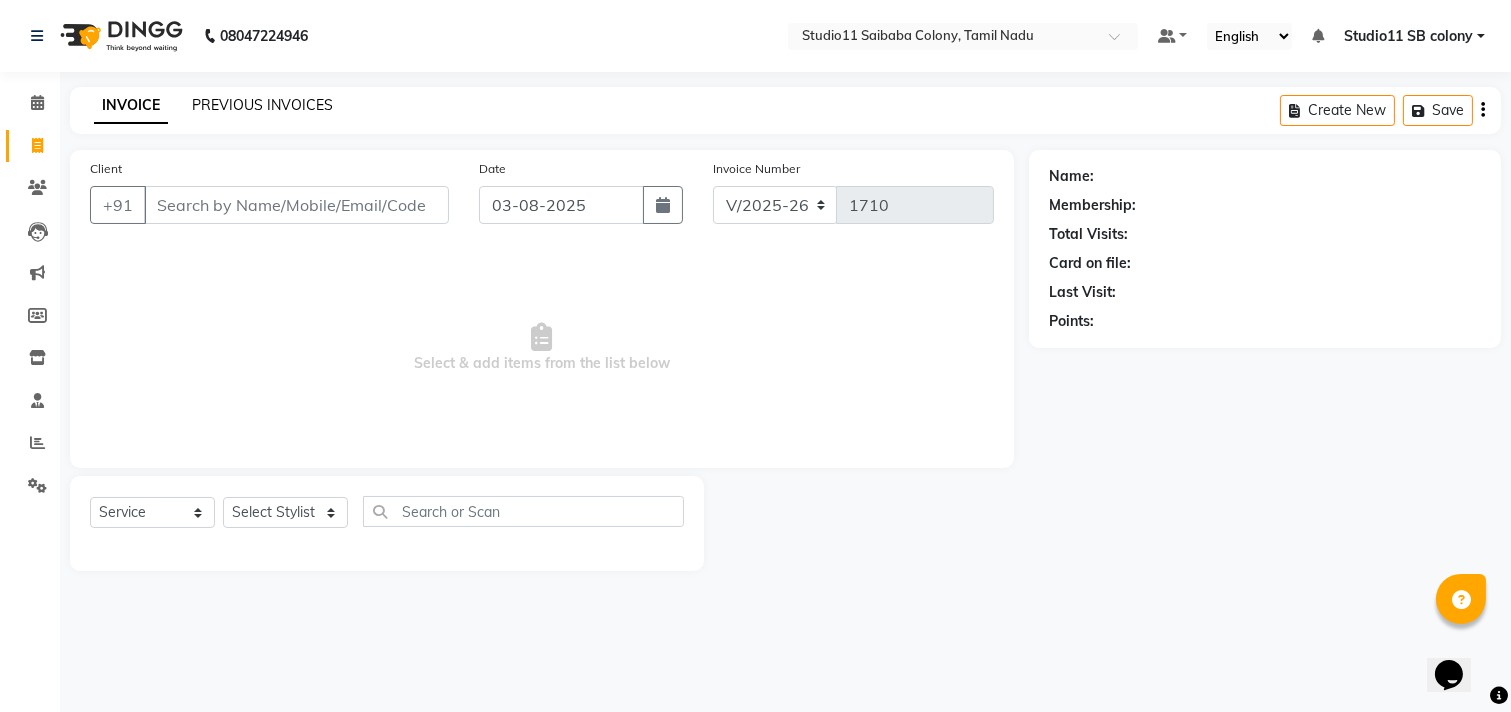 click on "PREVIOUS INVOICES" 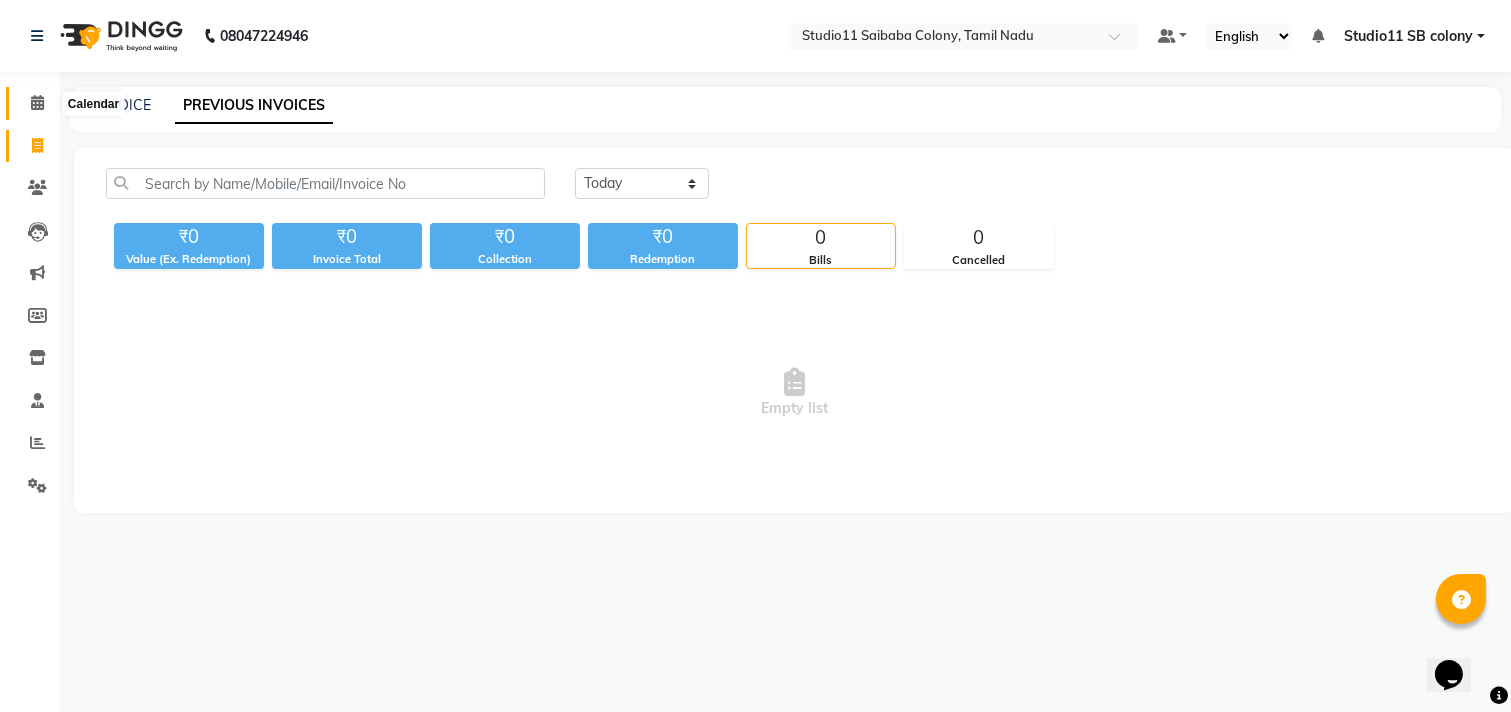 click 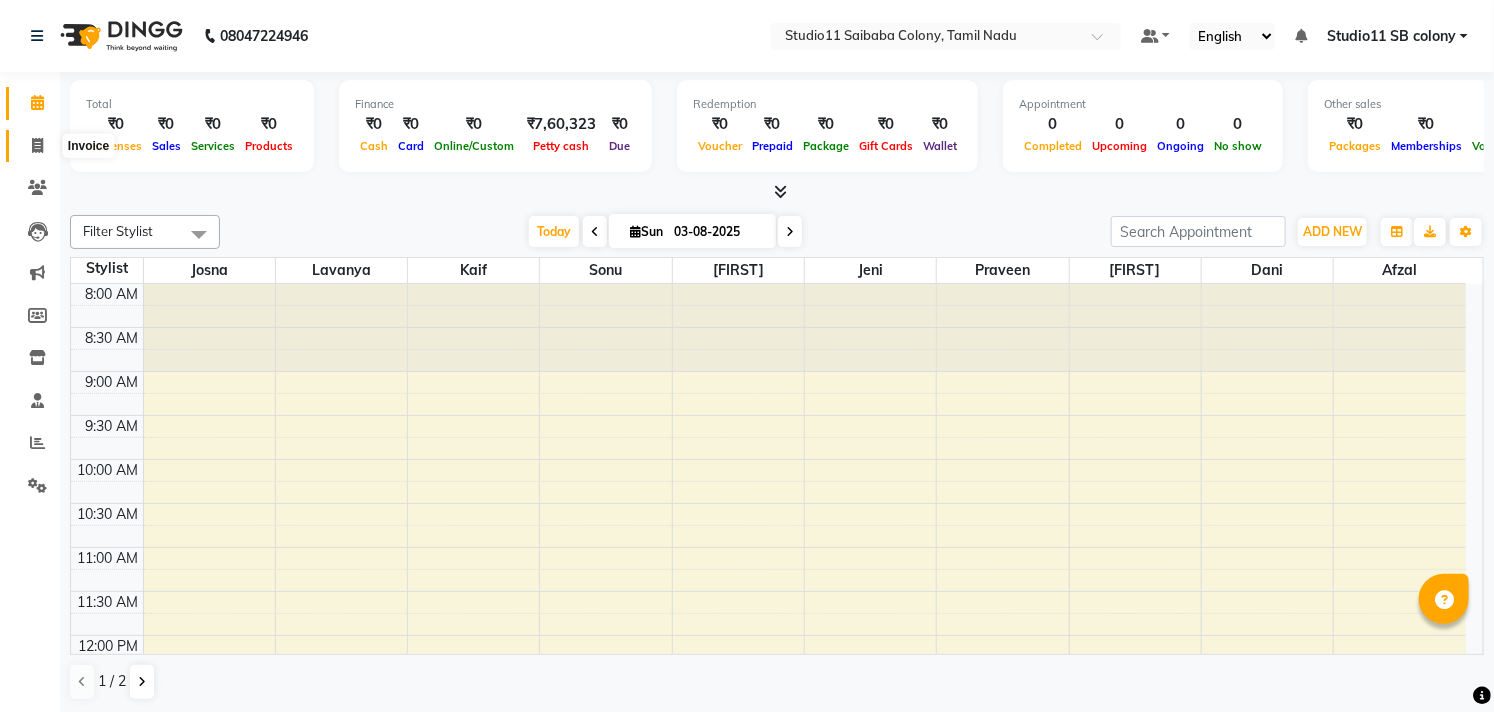 click 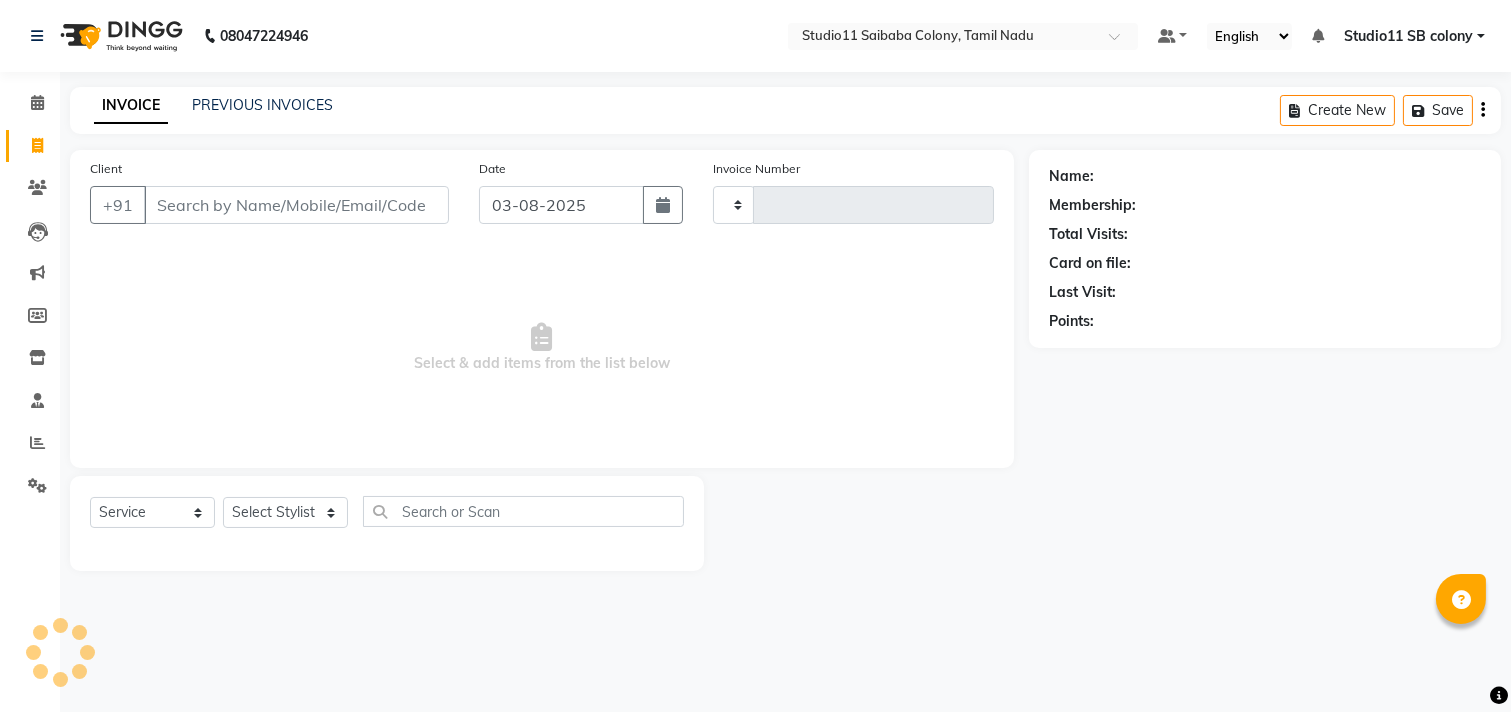 type on "1710" 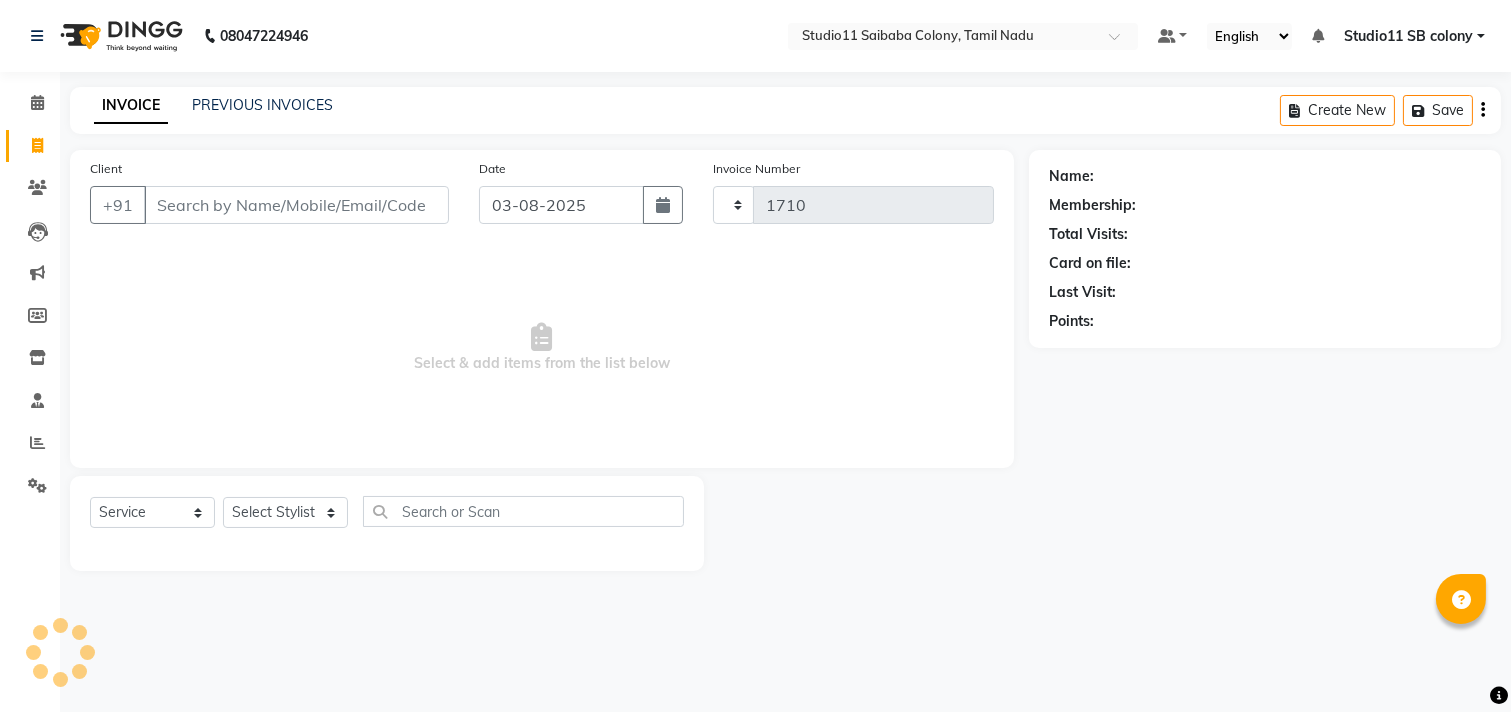 select on "7717" 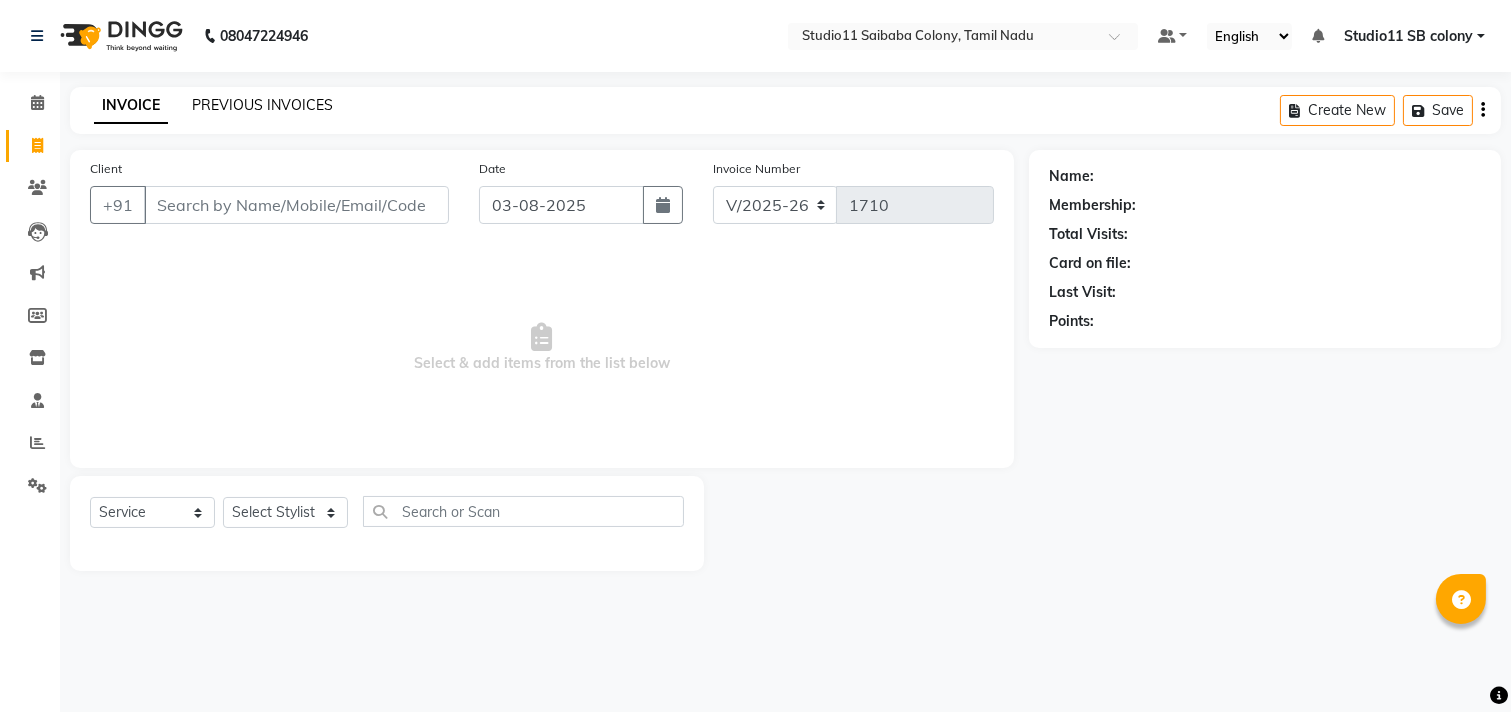 click on "PREVIOUS INVOICES" 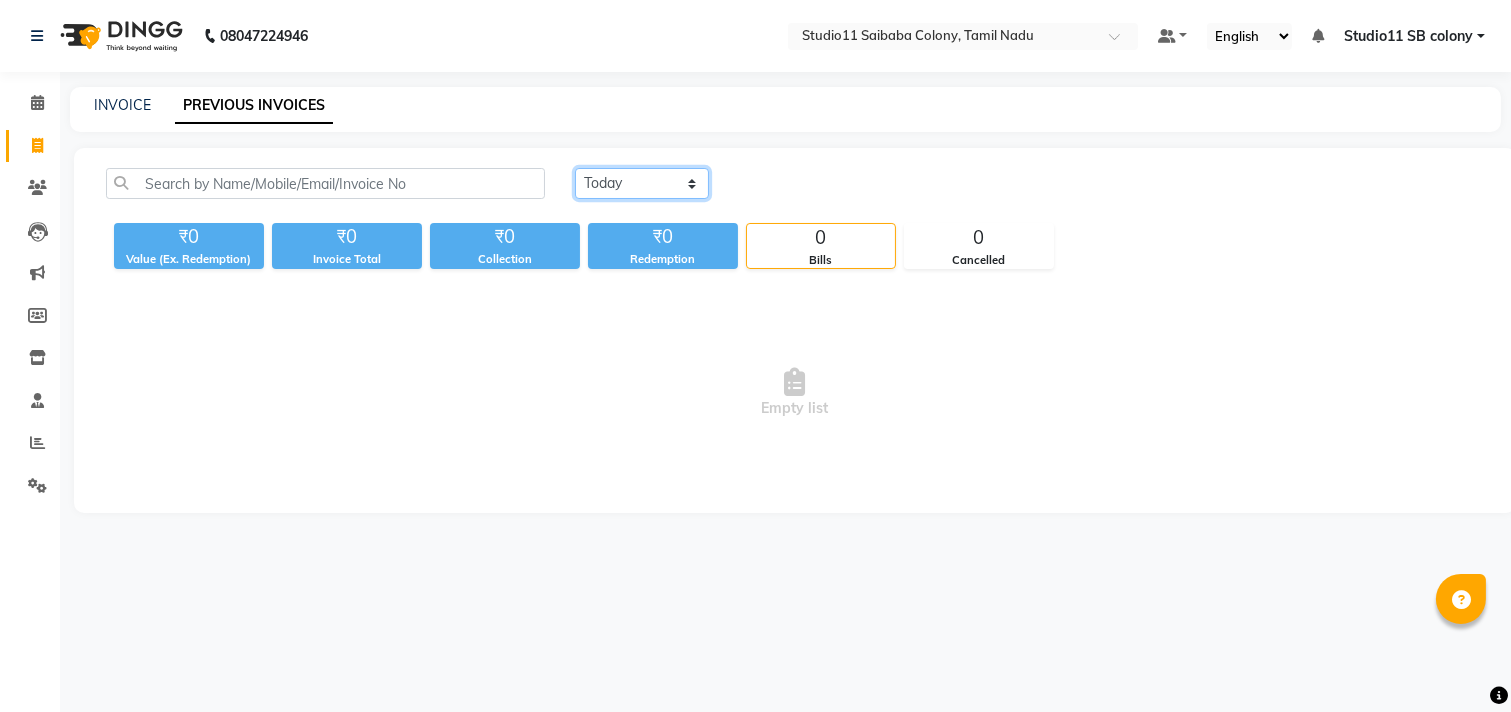 click on "Today Yesterday Custom Range" 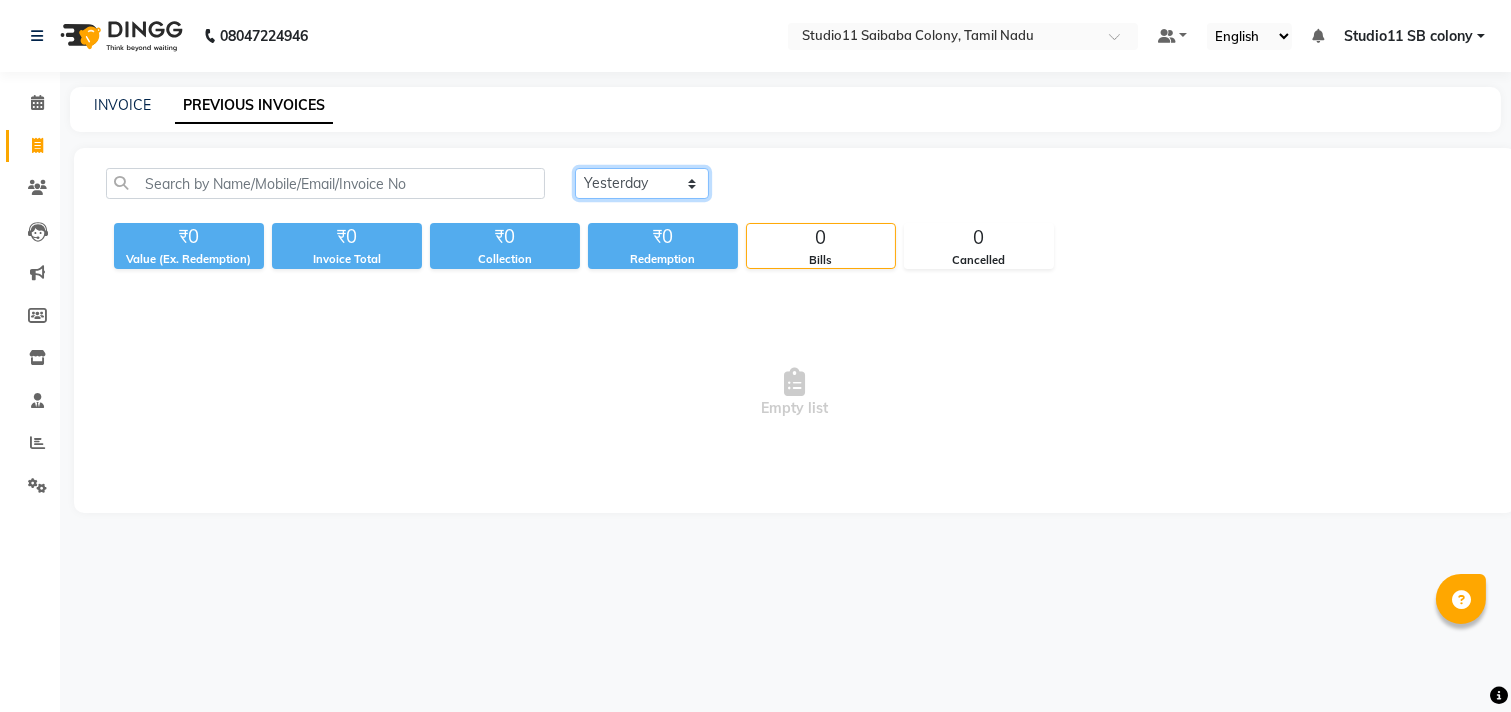 click on "Today Yesterday Custom Range" 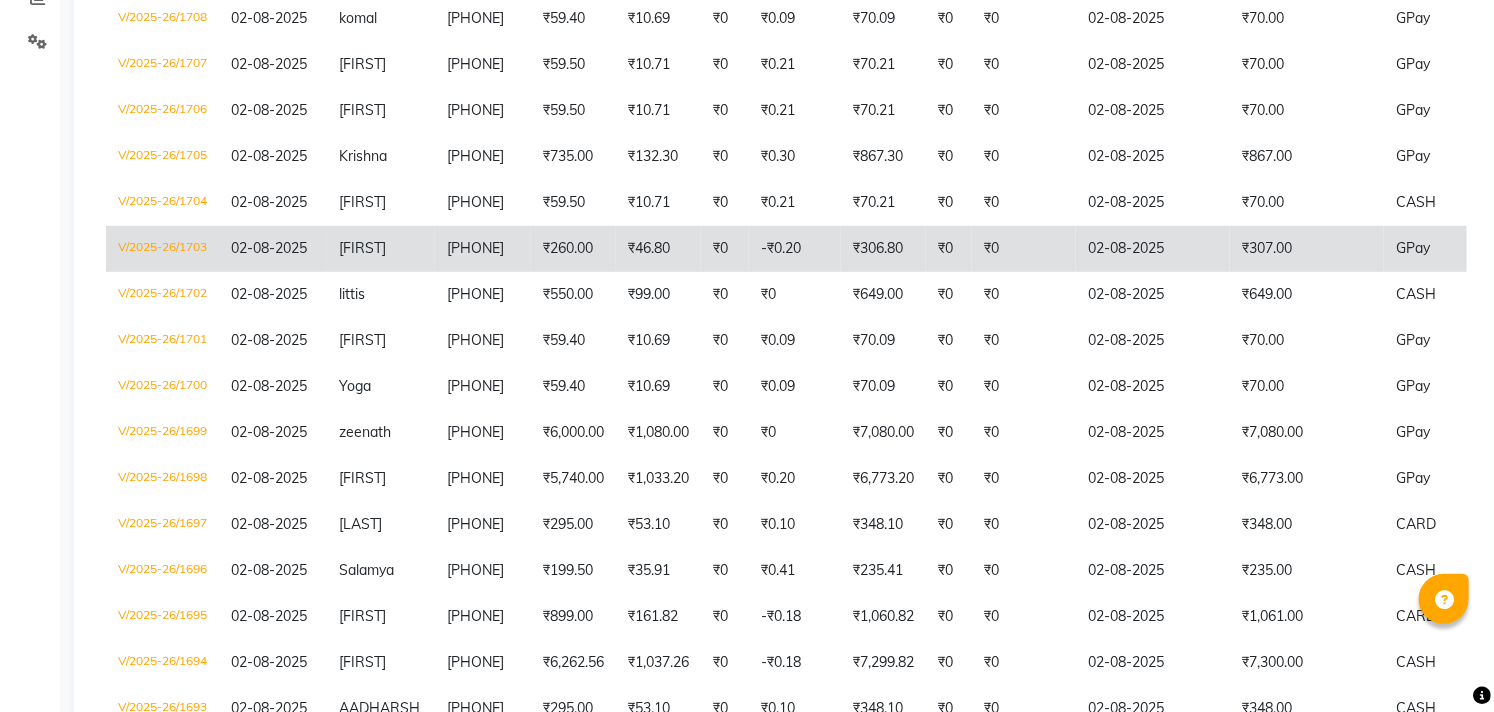 scroll, scrollTop: 583, scrollLeft: 0, axis: vertical 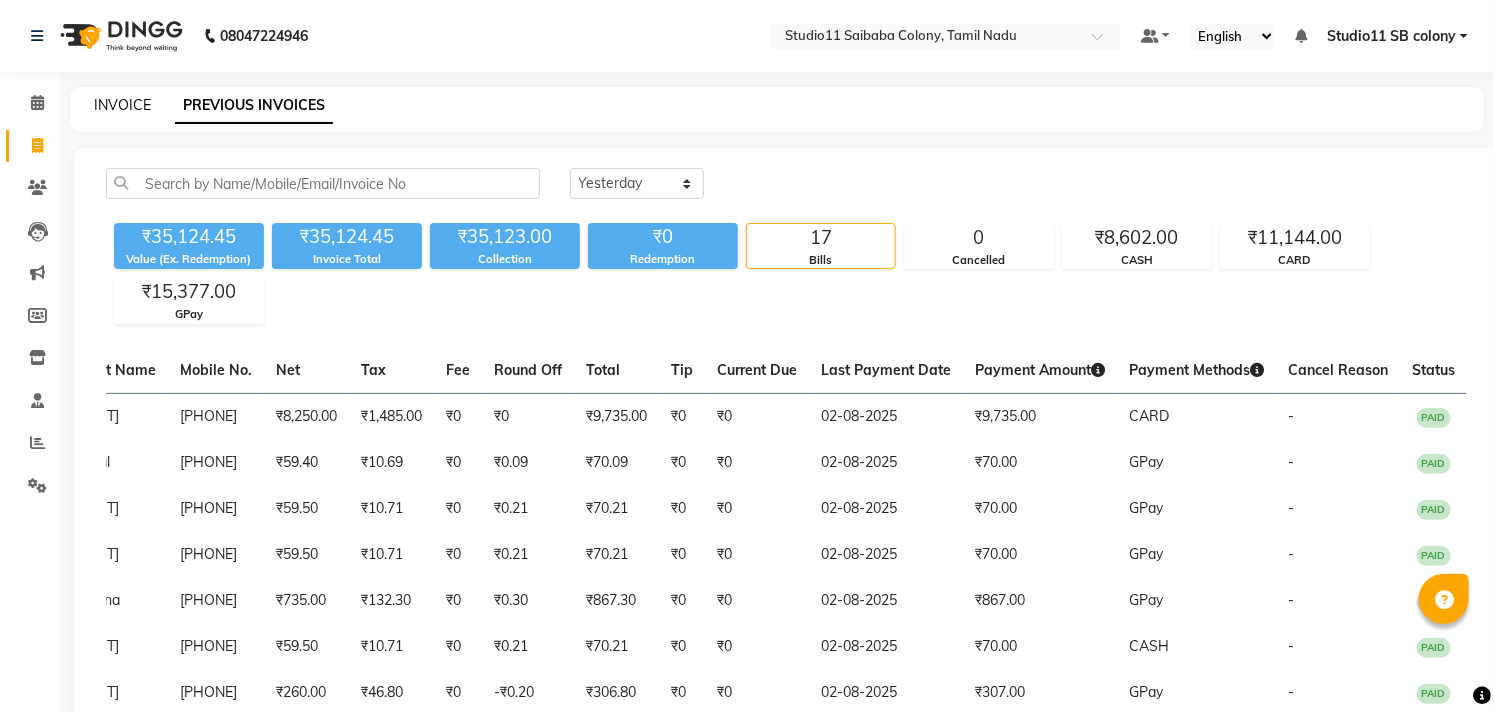 click on "INVOICE" 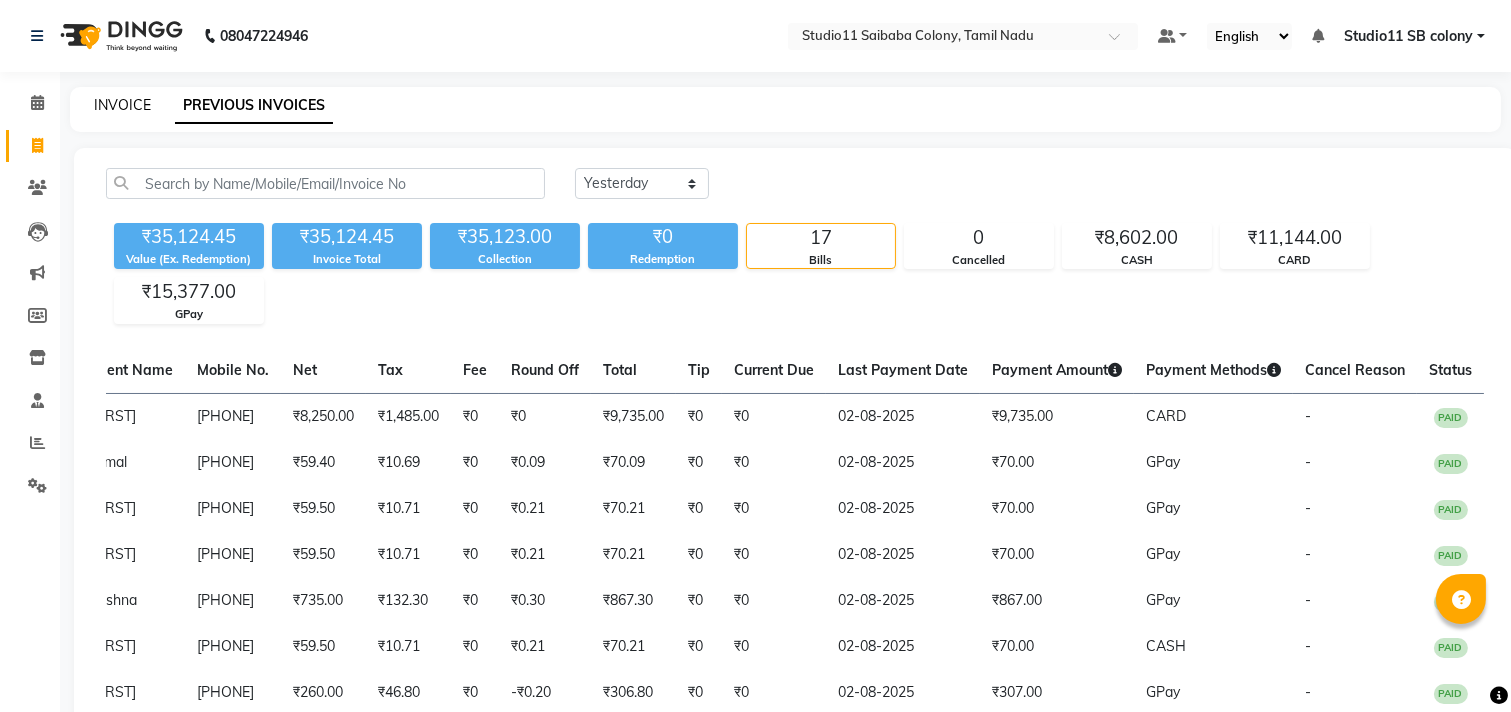 select on "service" 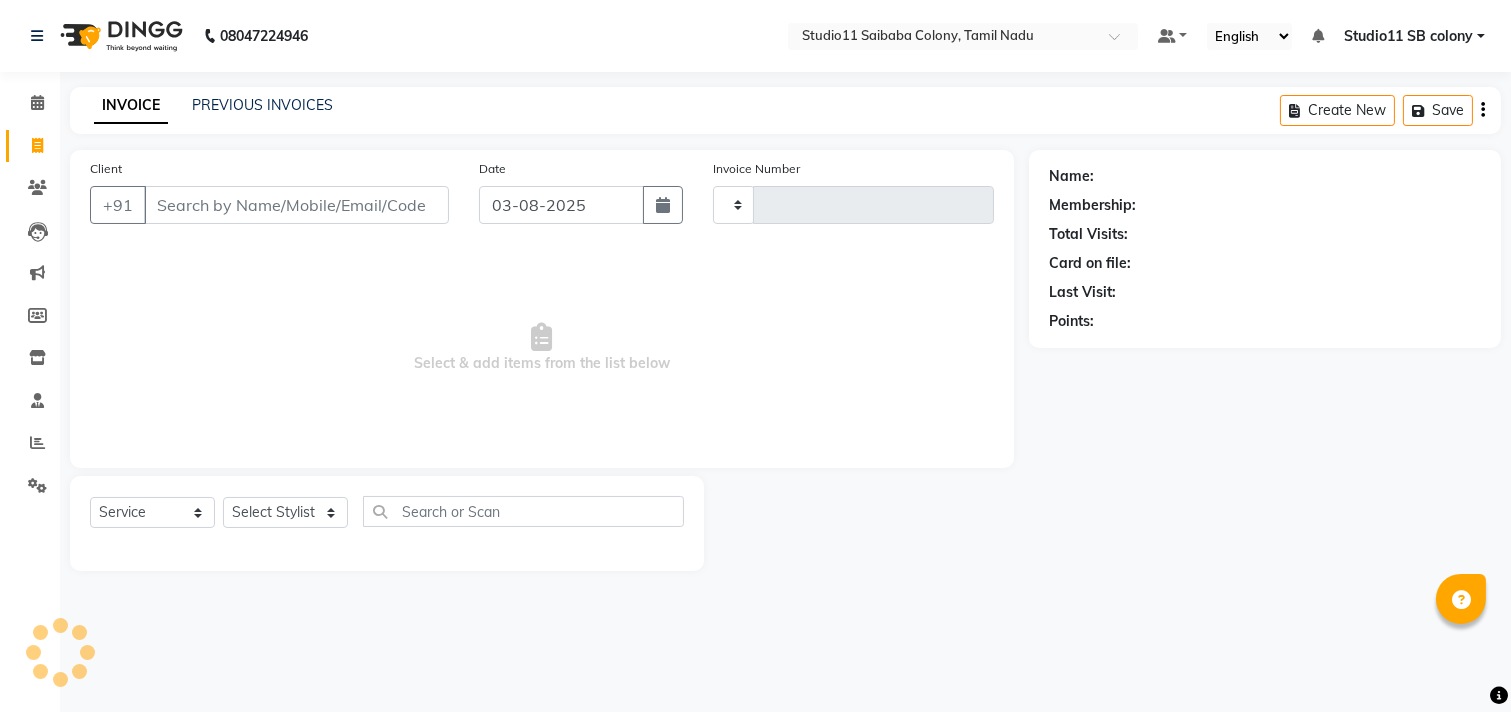 type on "1710" 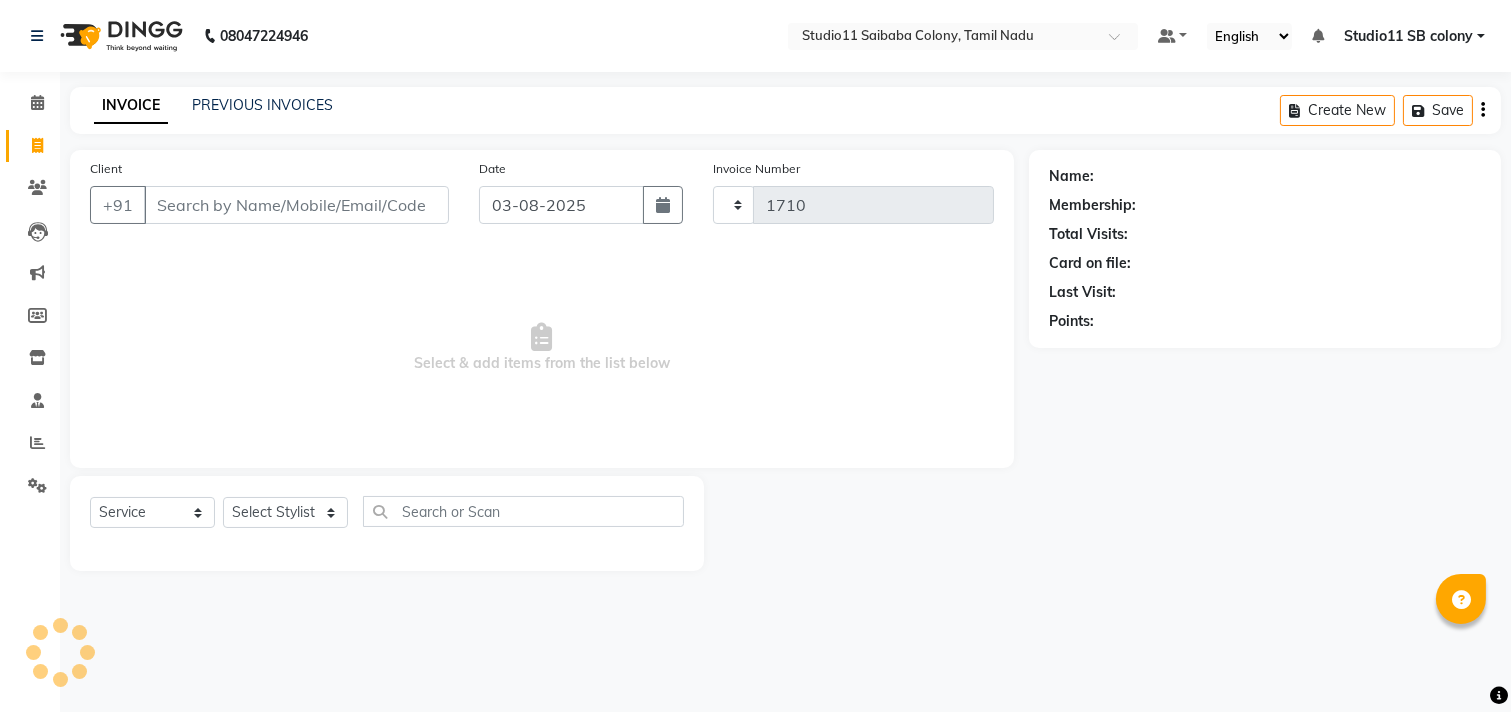 select on "7717" 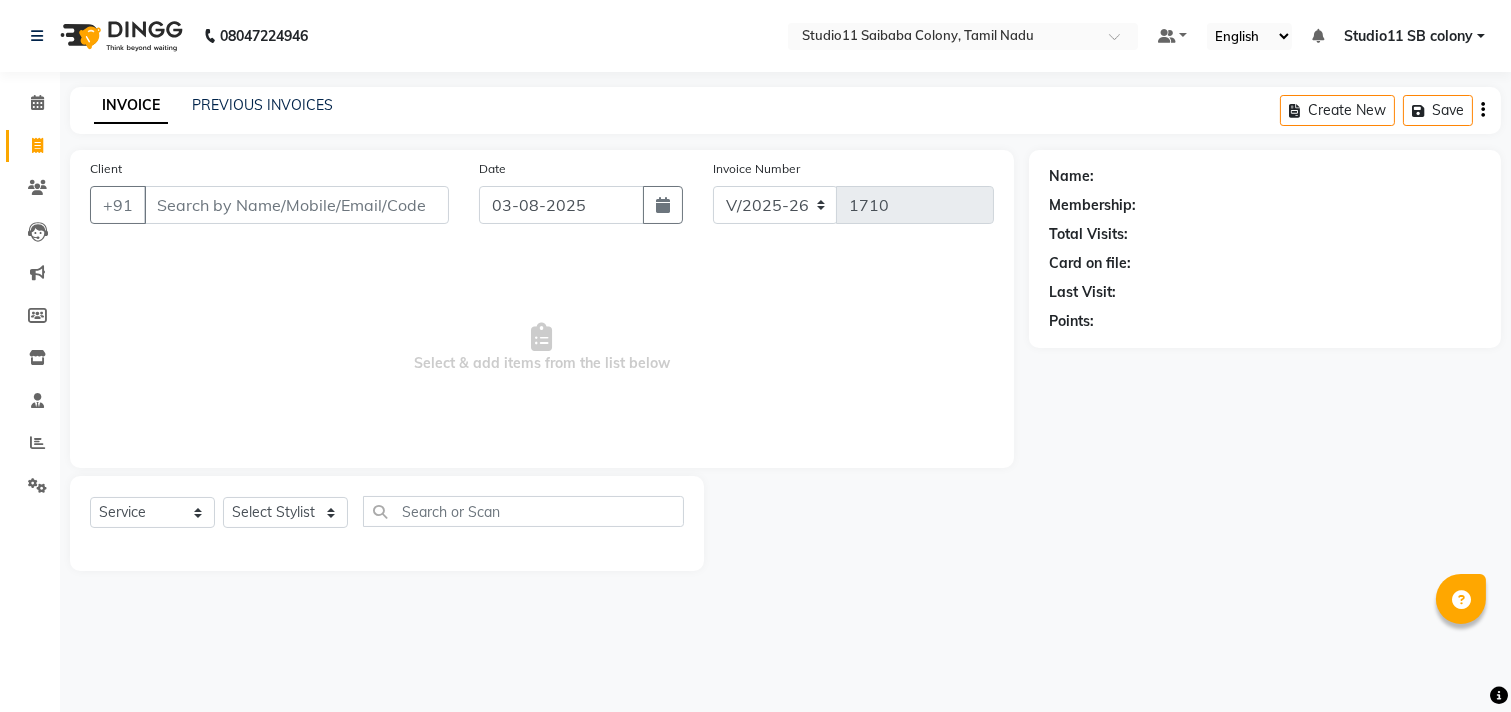 click on "INVOICE PREVIOUS INVOICES Create New   Save" 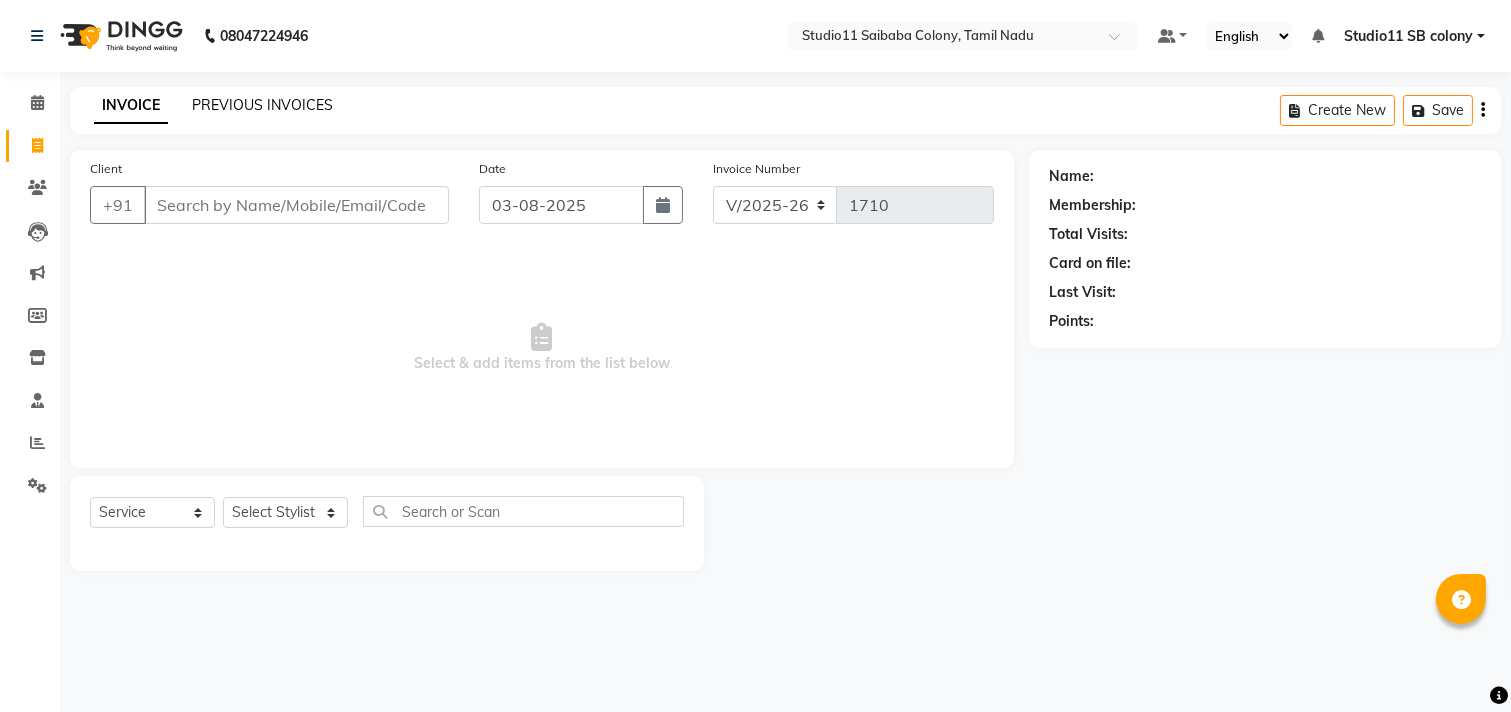 click on "PREVIOUS INVOICES" 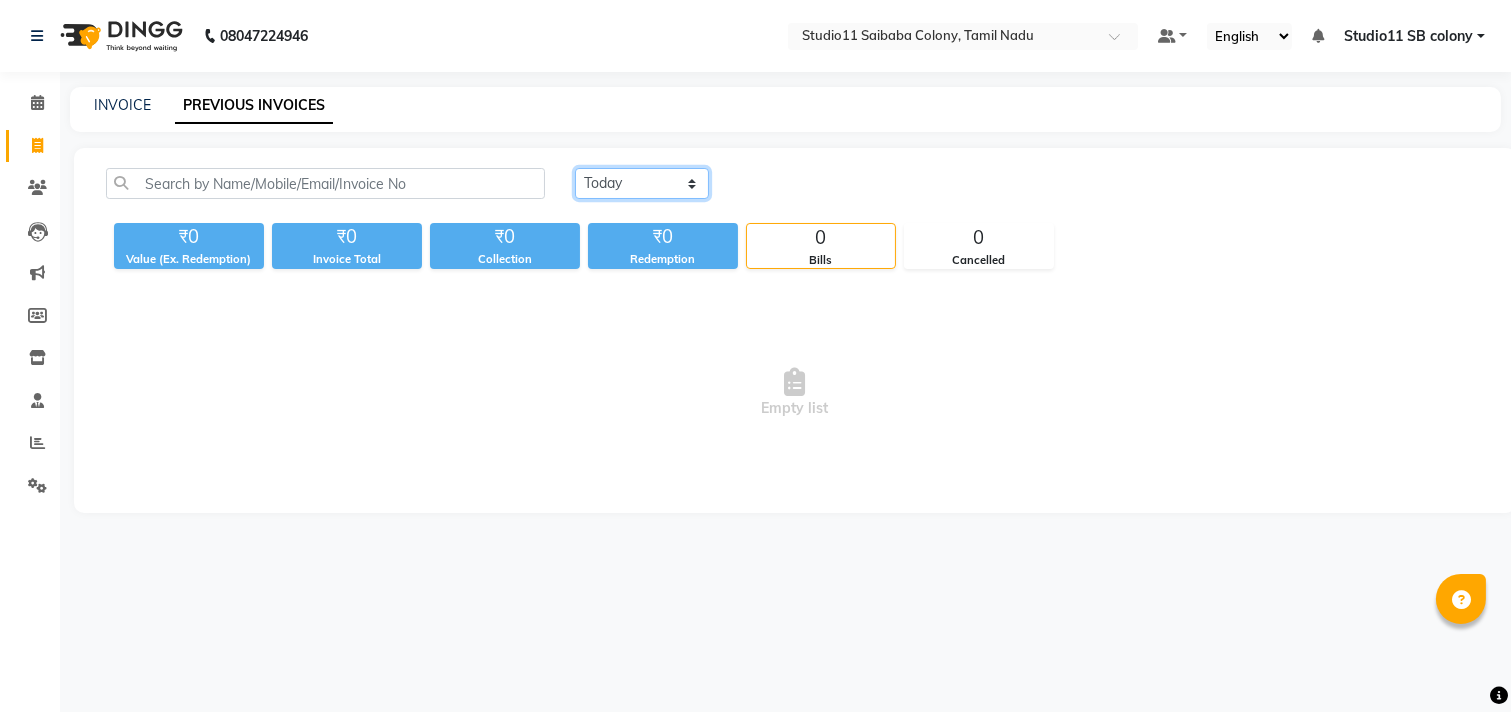 click on "Today Yesterday Custom Range" 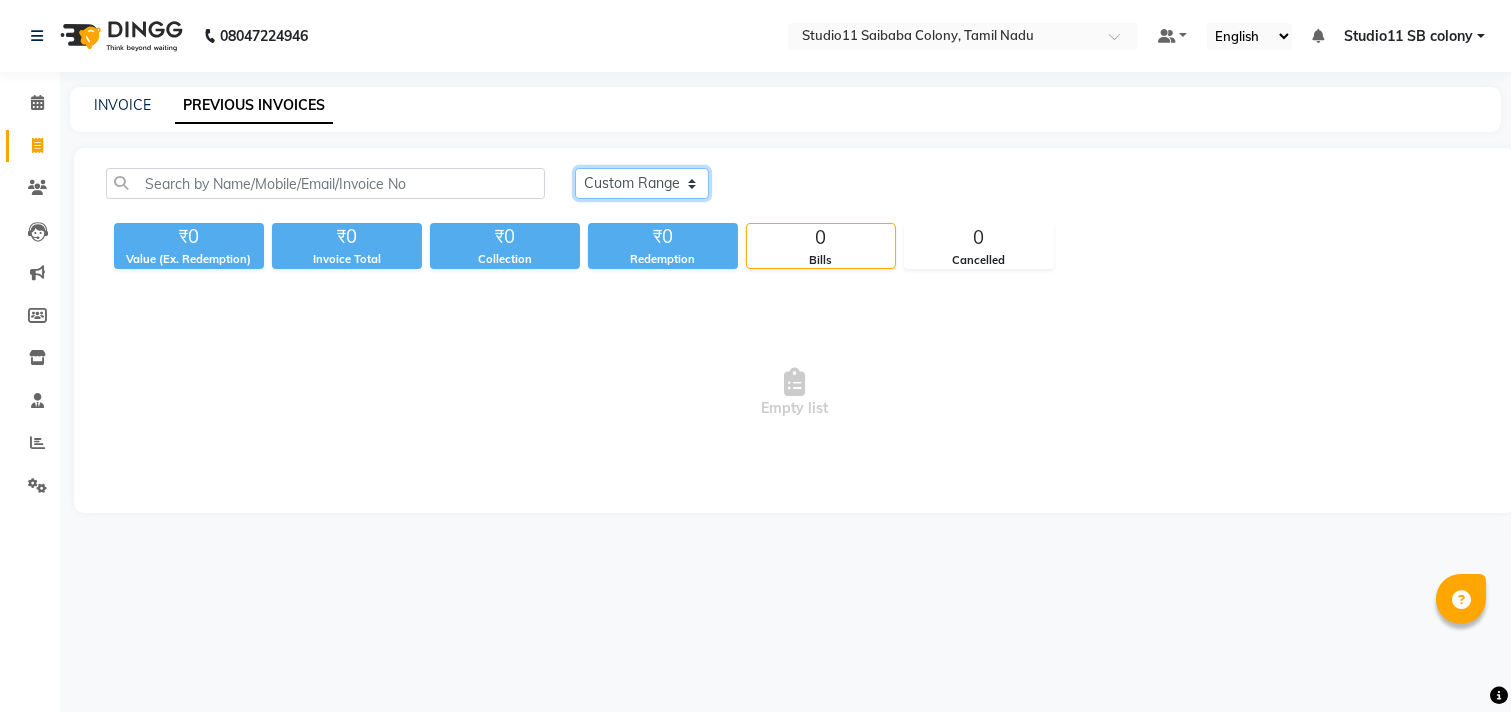 click on "Today Yesterday Custom Range" 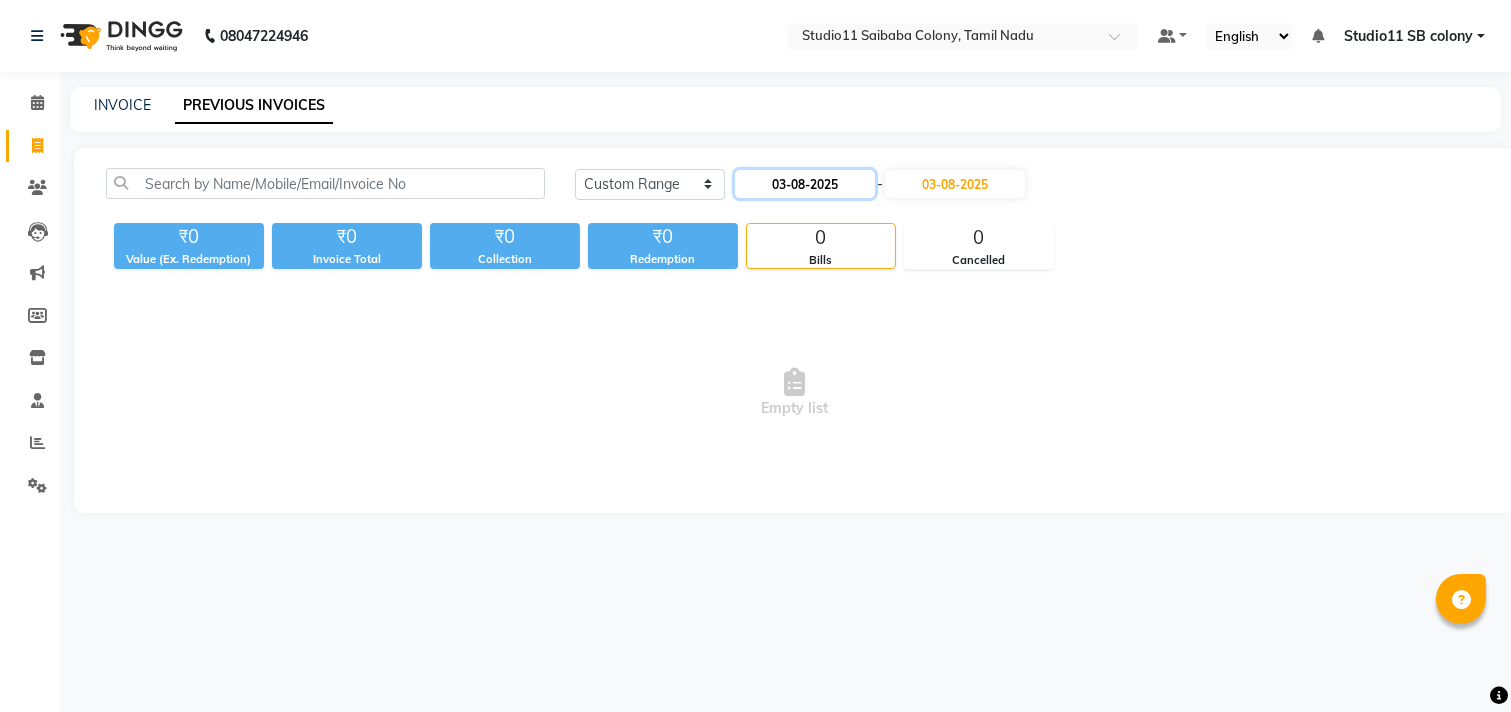 click on "03-08-2025" 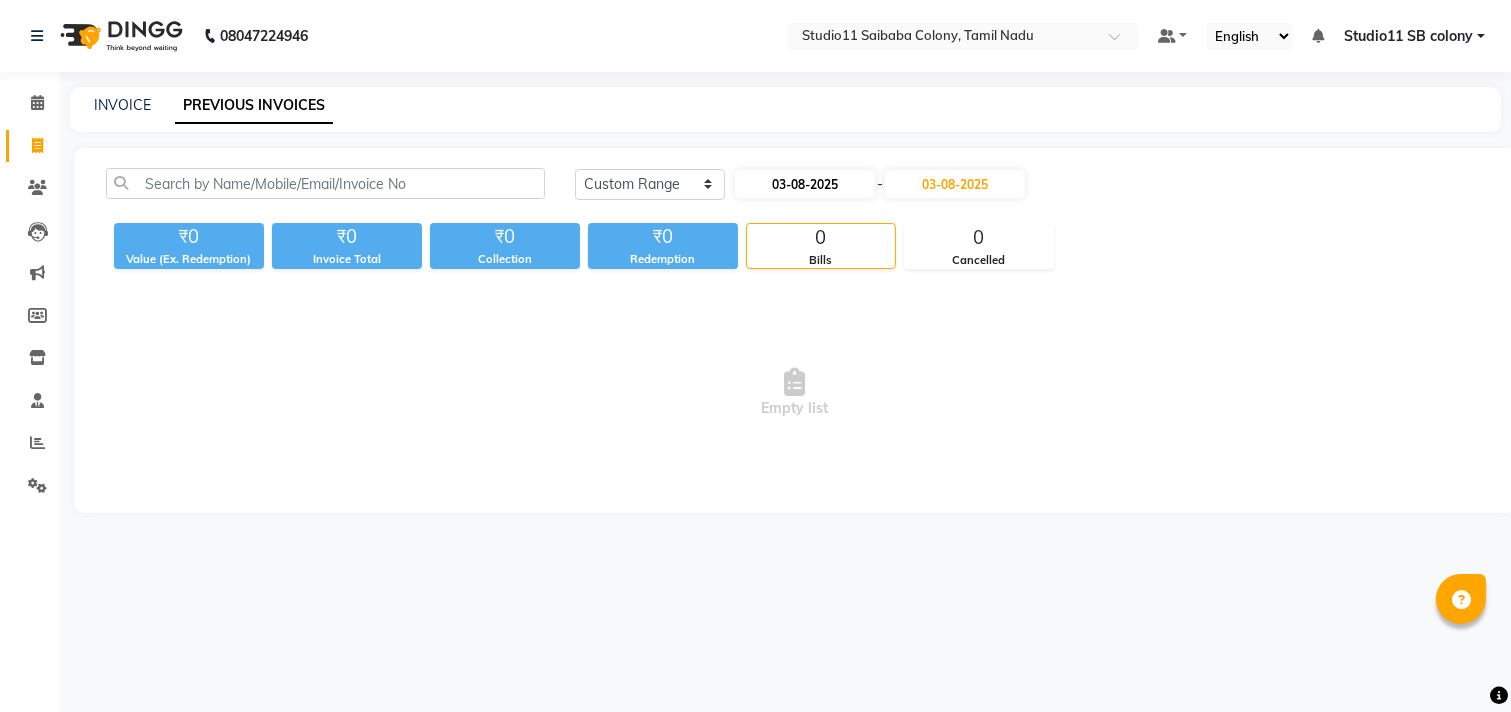 select on "8" 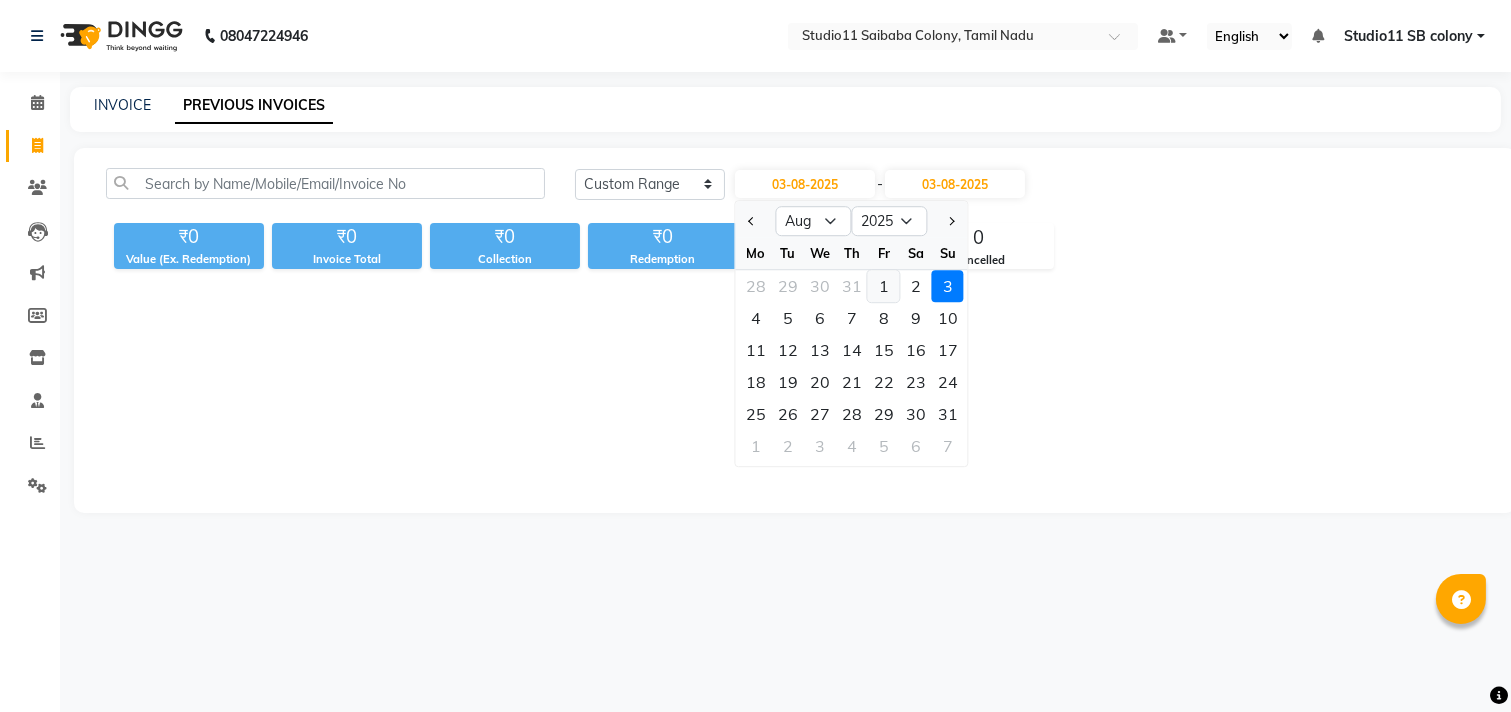 click on "1" 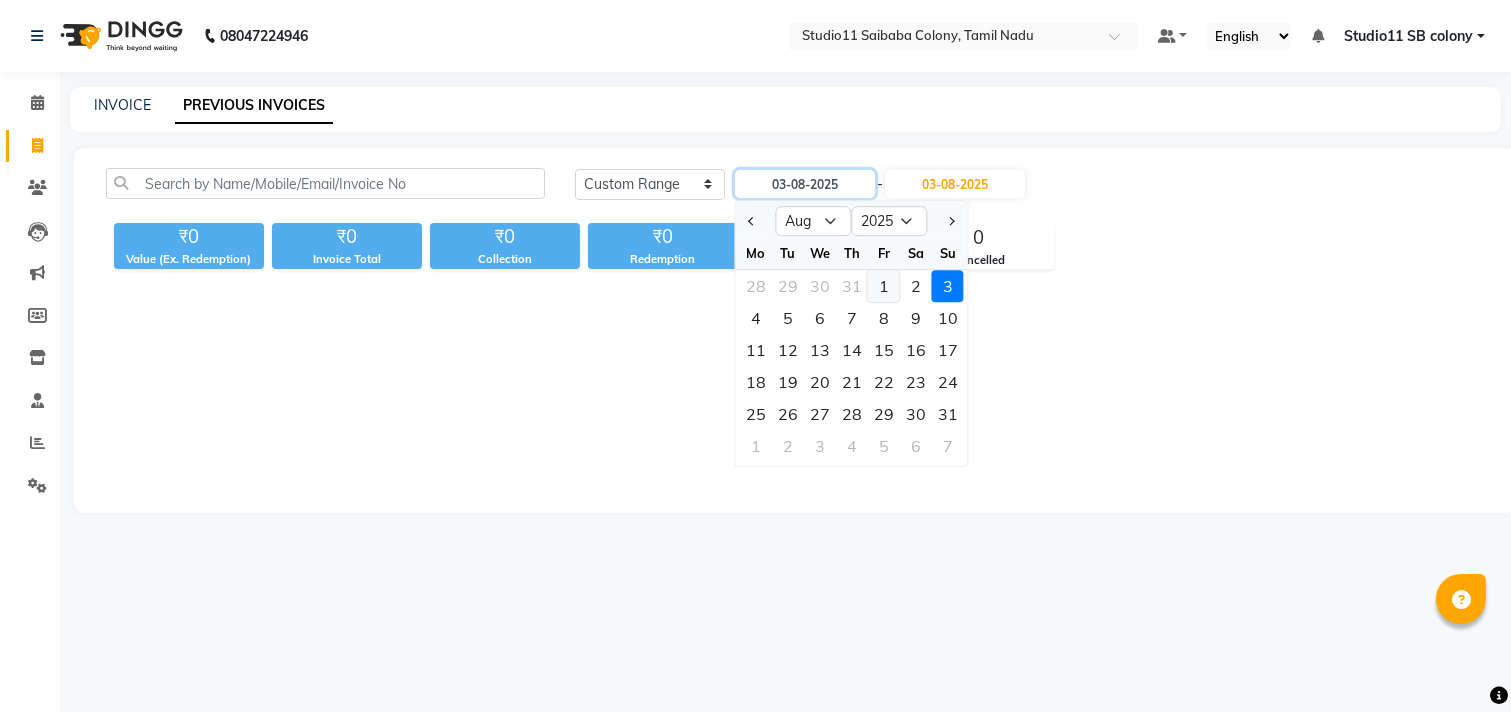 type on "01-08-2025" 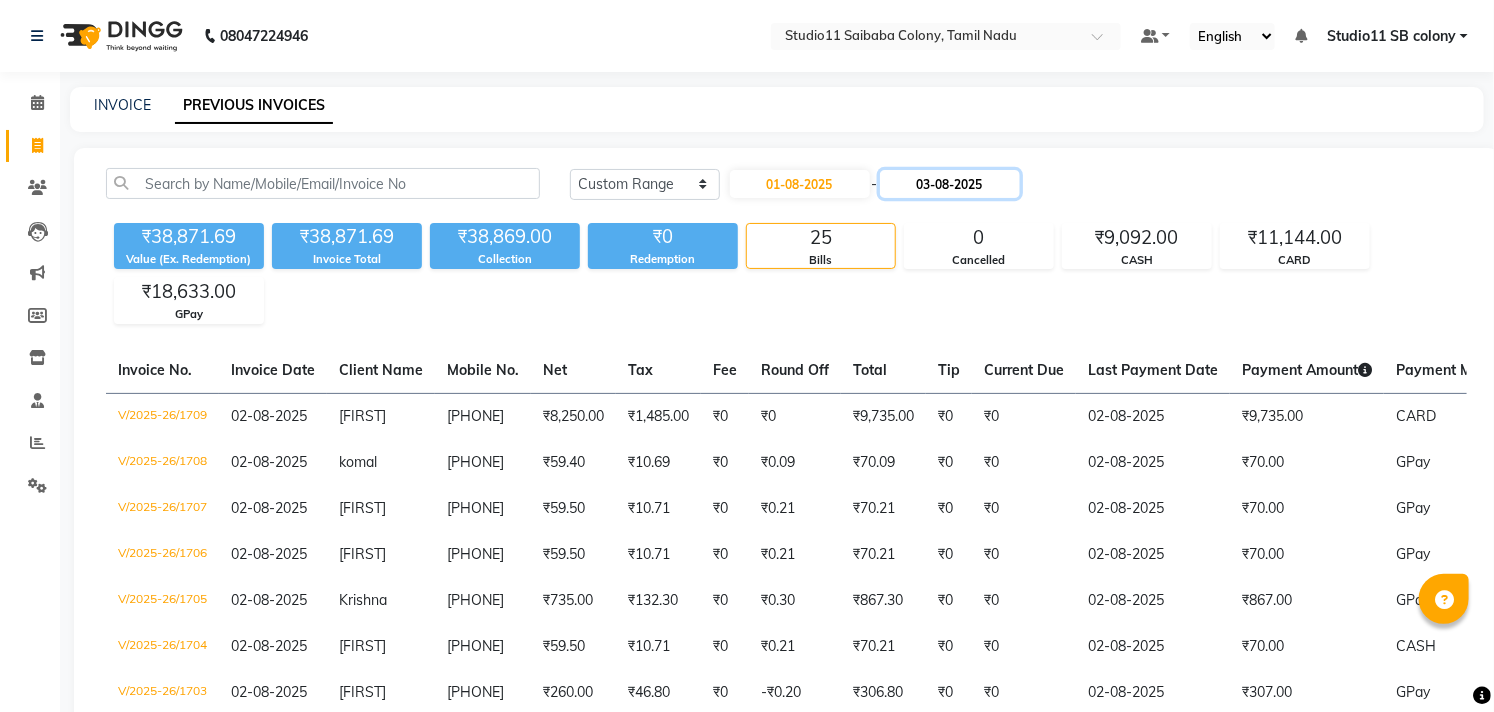 click on "03-08-2025" 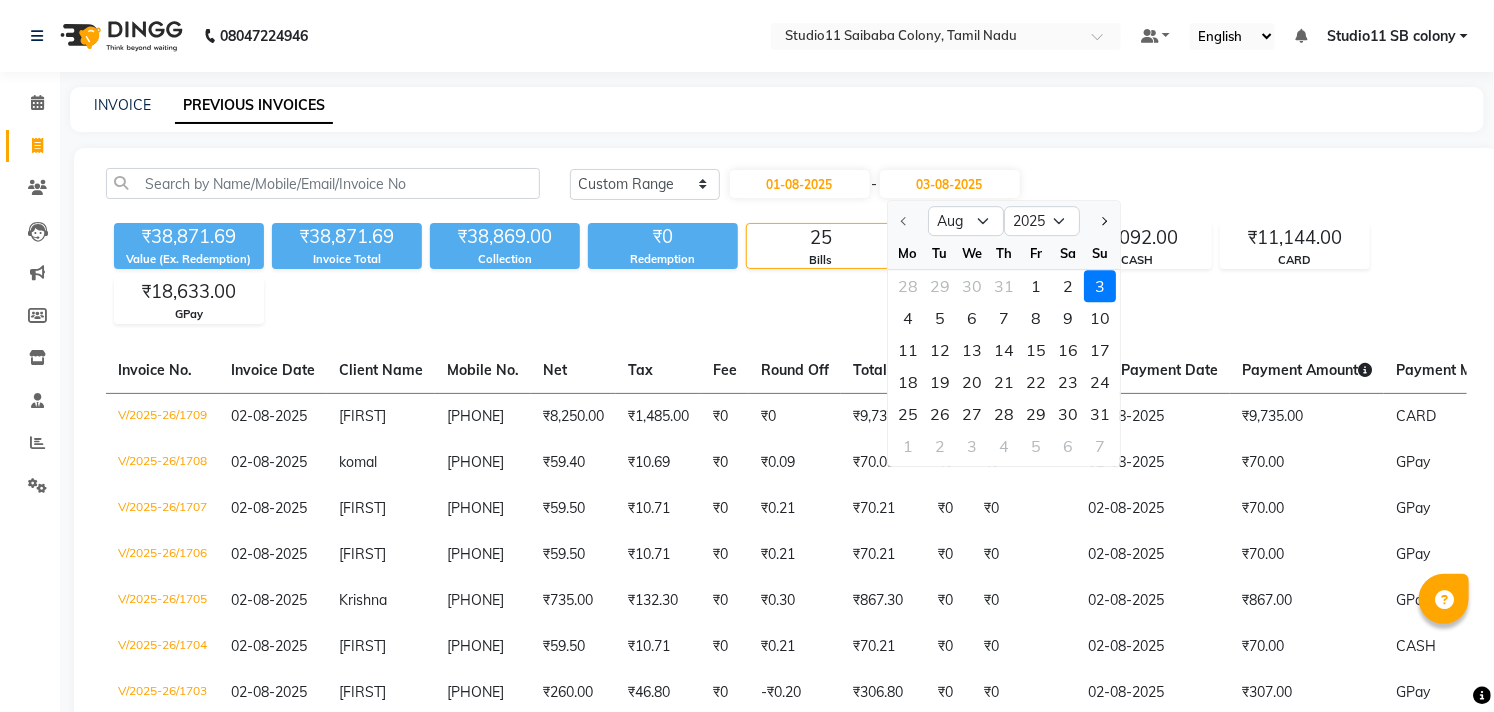 click on "3" 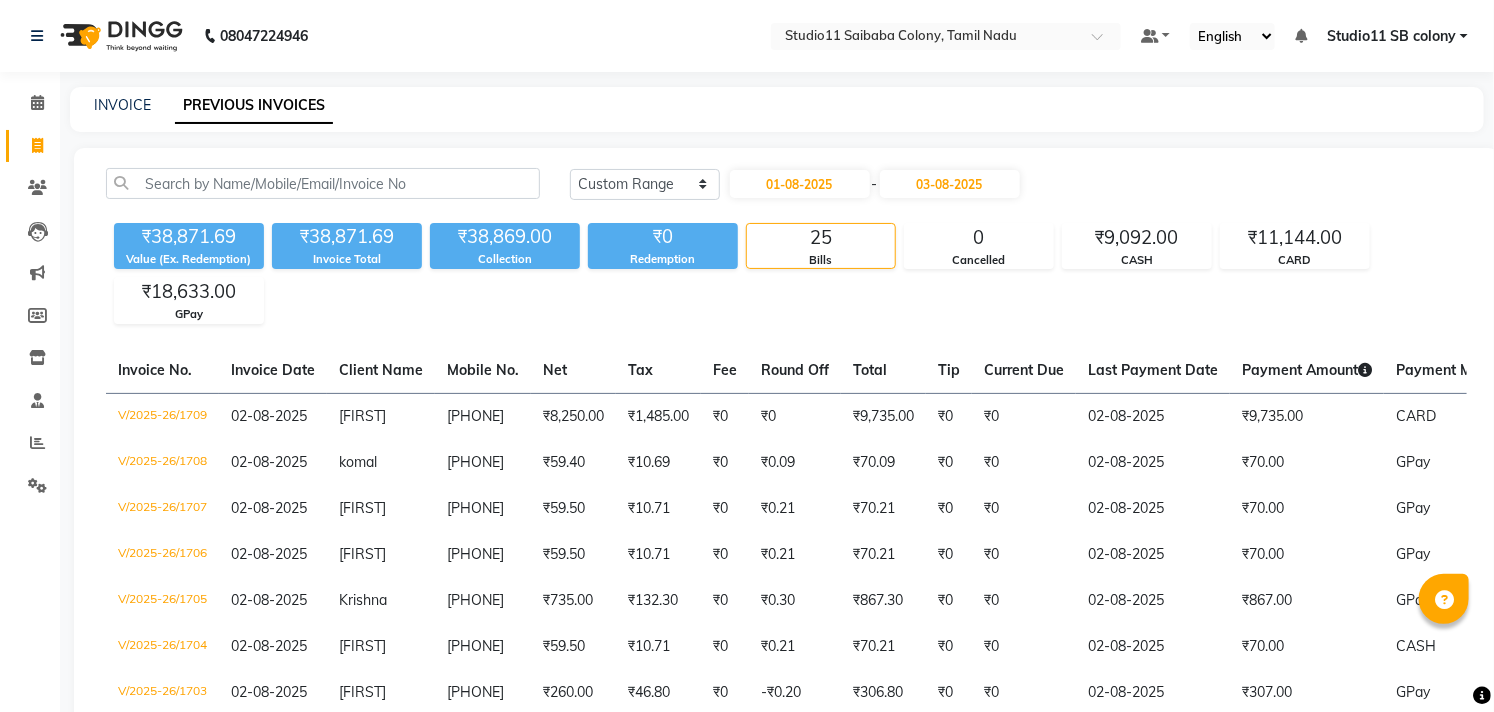 click on "Today Yesterday Custom Range 01-08-2025 - 03-08-2025" 